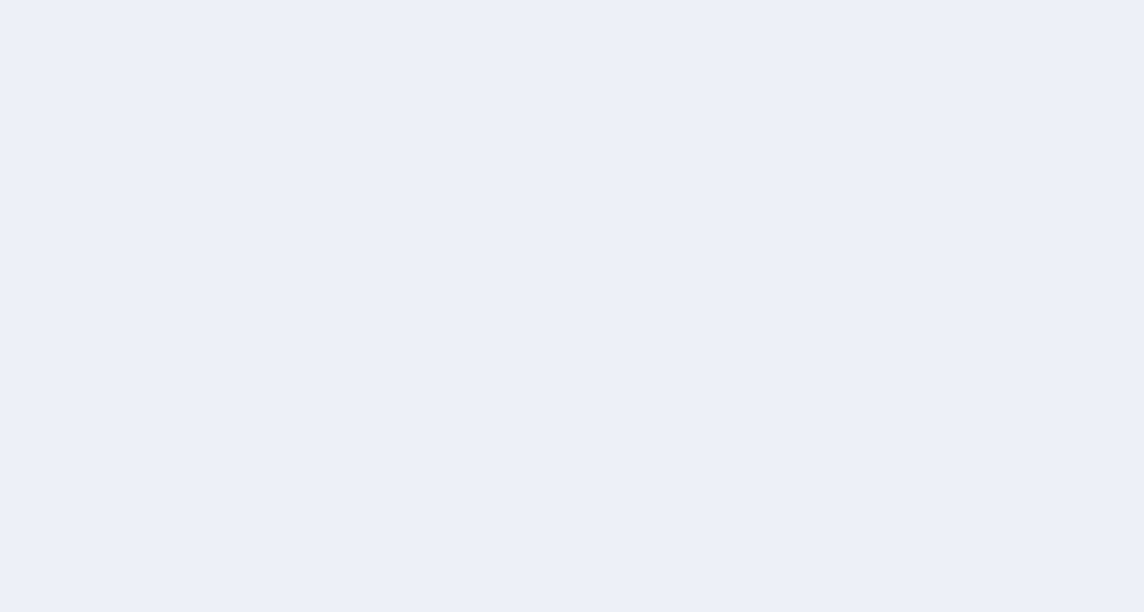 scroll, scrollTop: 0, scrollLeft: 0, axis: both 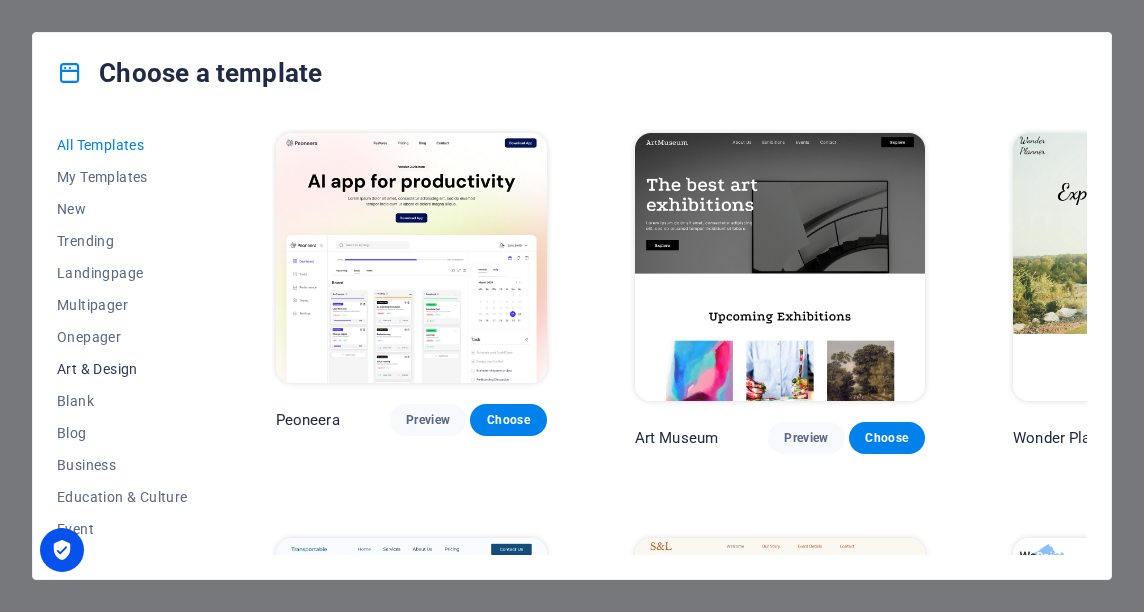 click on "Art & Design" at bounding box center (122, 369) 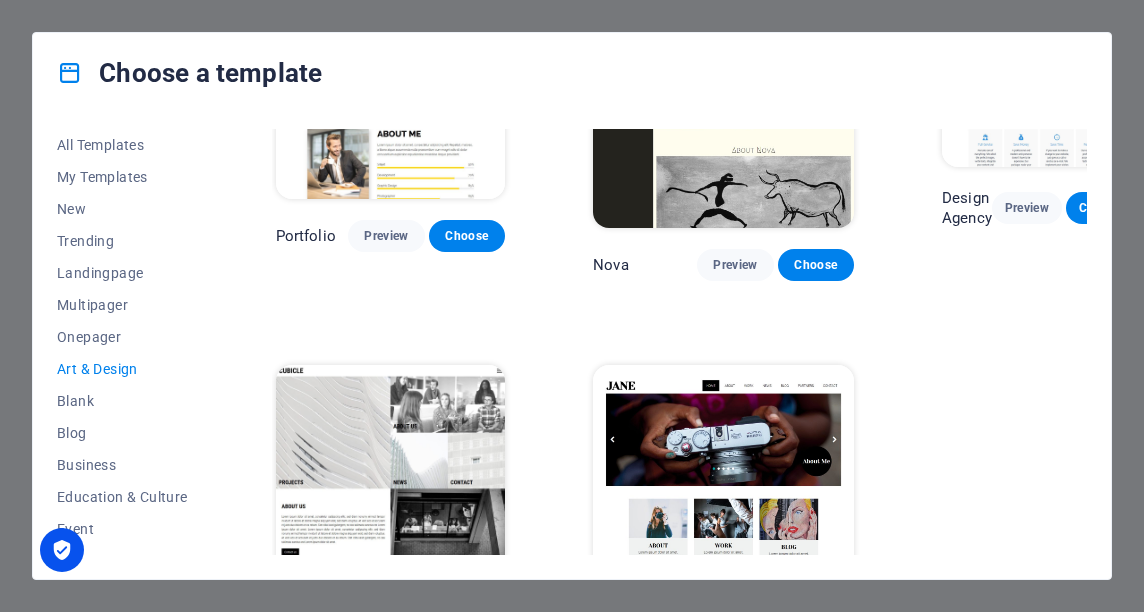 scroll, scrollTop: 1279, scrollLeft: 0, axis: vertical 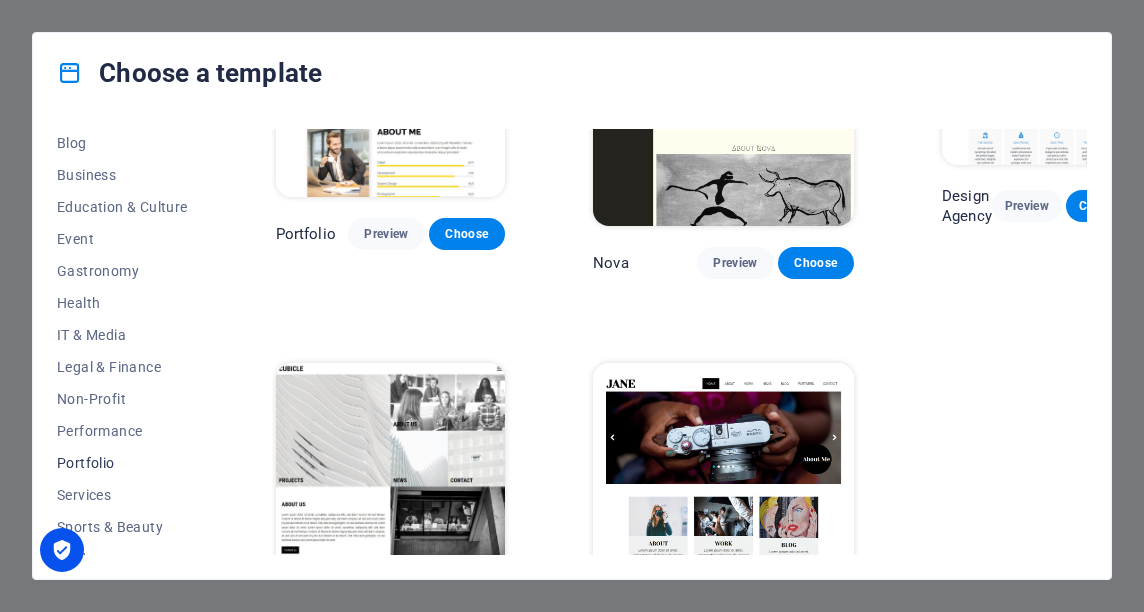 click on "Portfolio" at bounding box center (122, 463) 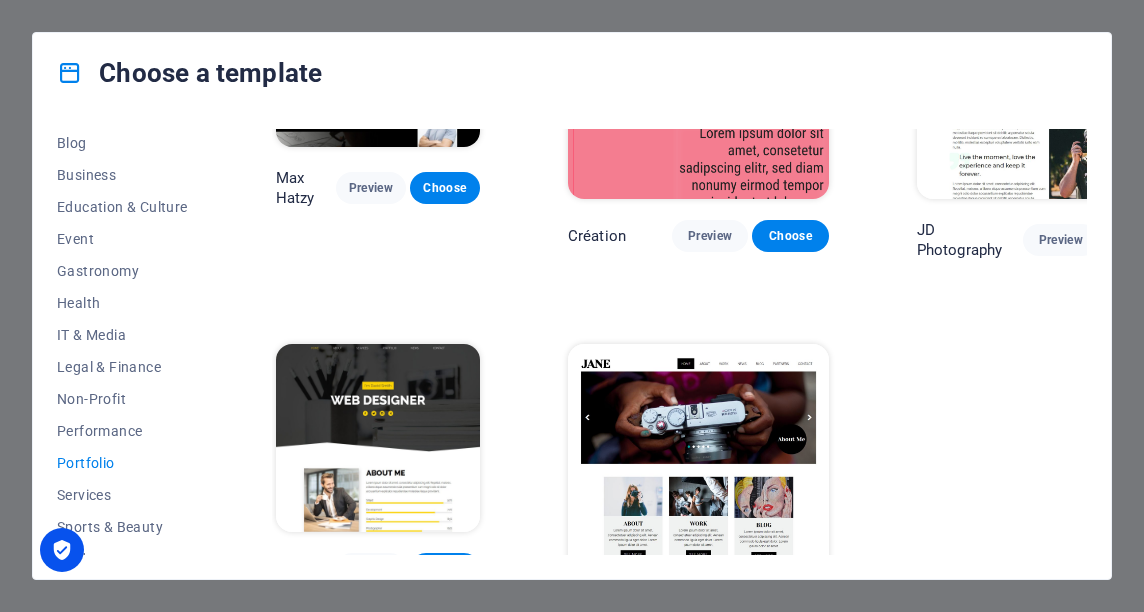click on "Preview" at bounding box center (720, 621) 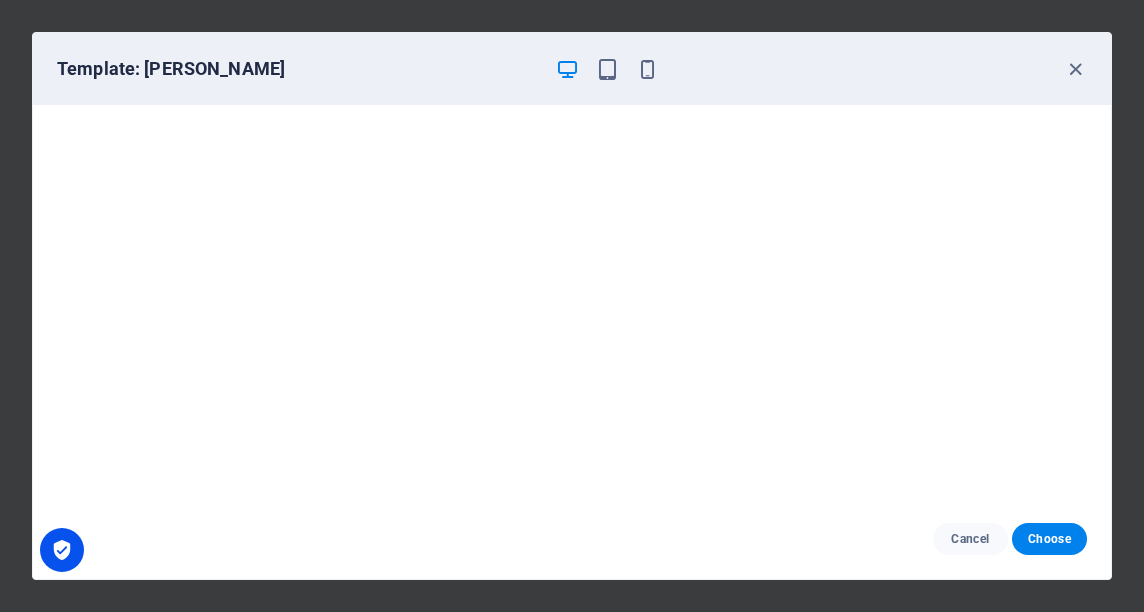 scroll, scrollTop: 5, scrollLeft: 0, axis: vertical 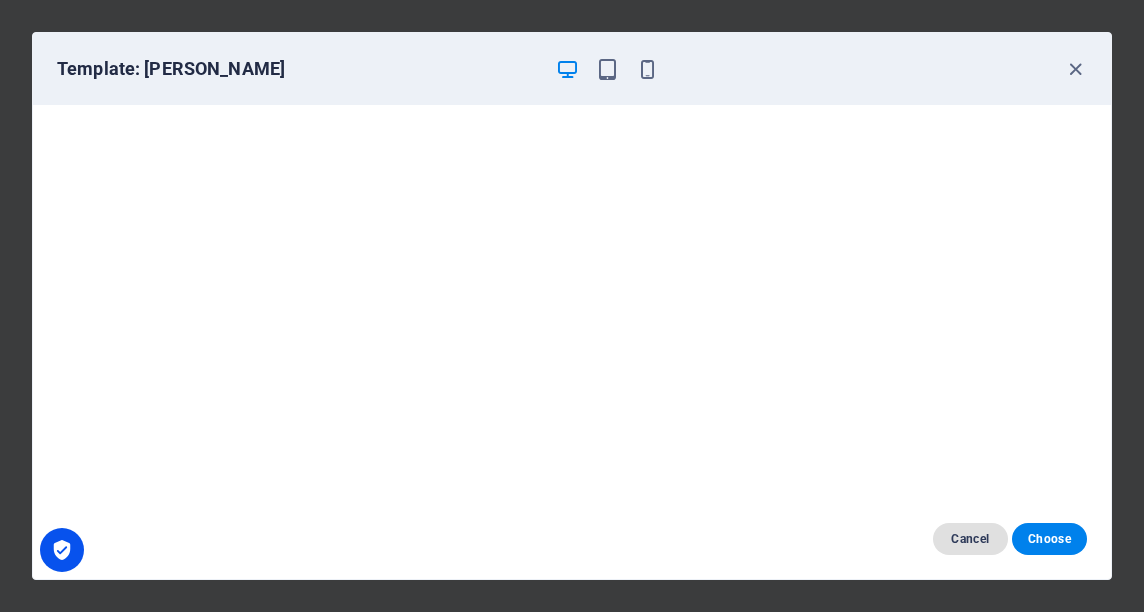 click on "Cancel" at bounding box center (970, 539) 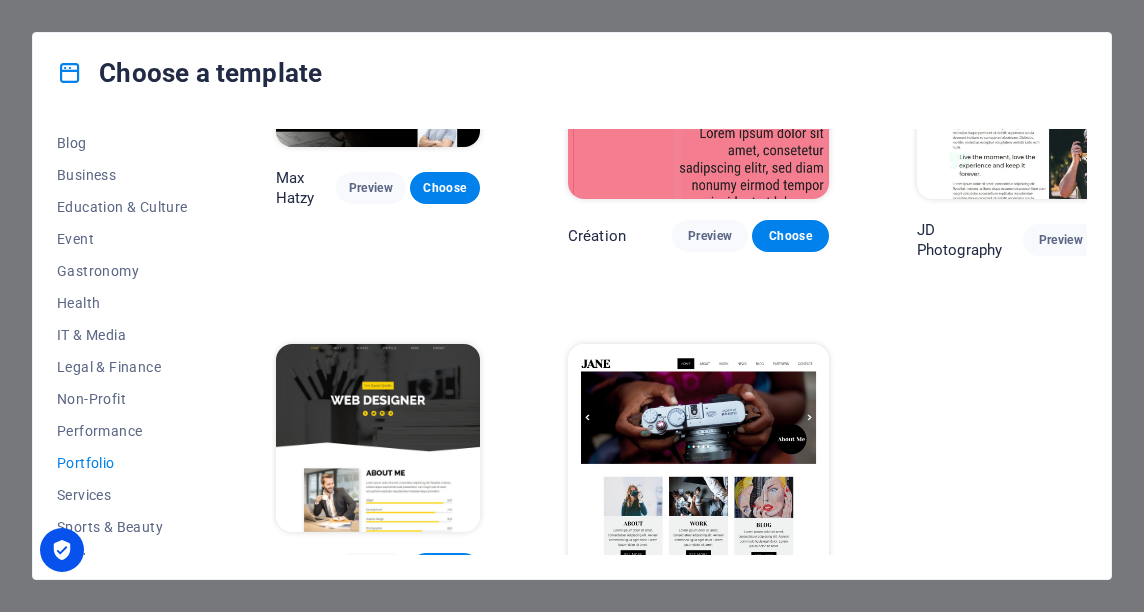 click on "Business" at bounding box center [122, 175] 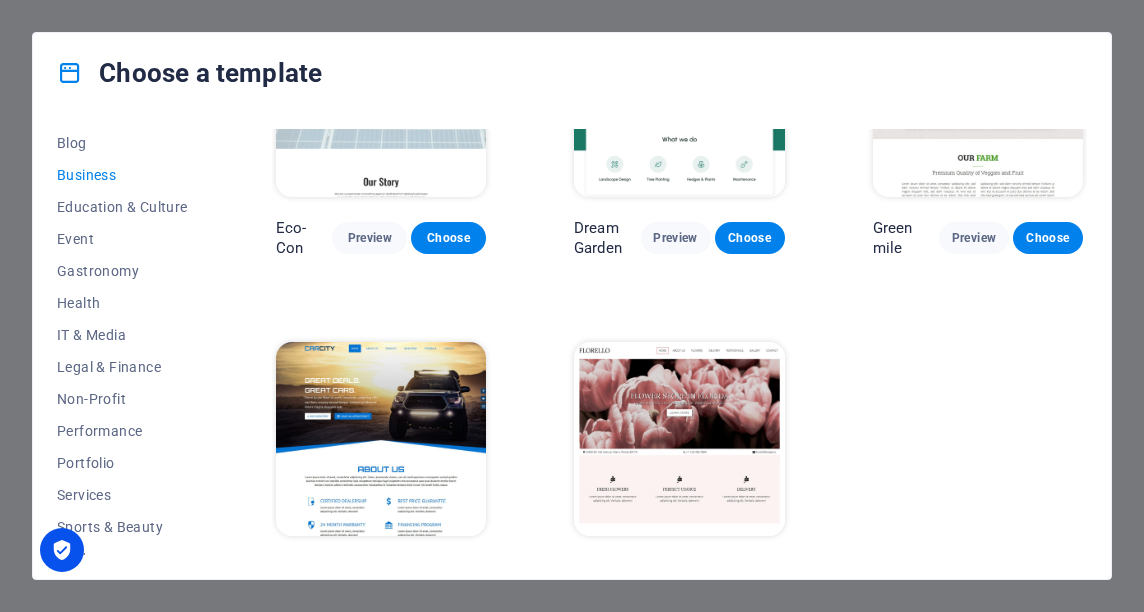 scroll, scrollTop: 159, scrollLeft: 0, axis: vertical 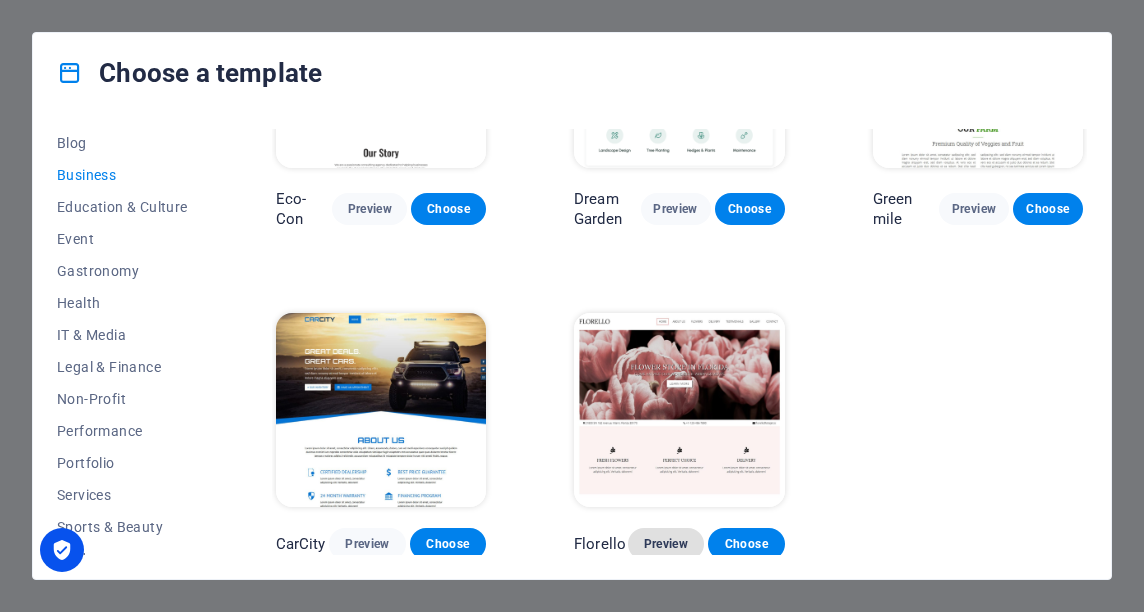 click on "Preview" at bounding box center (666, 544) 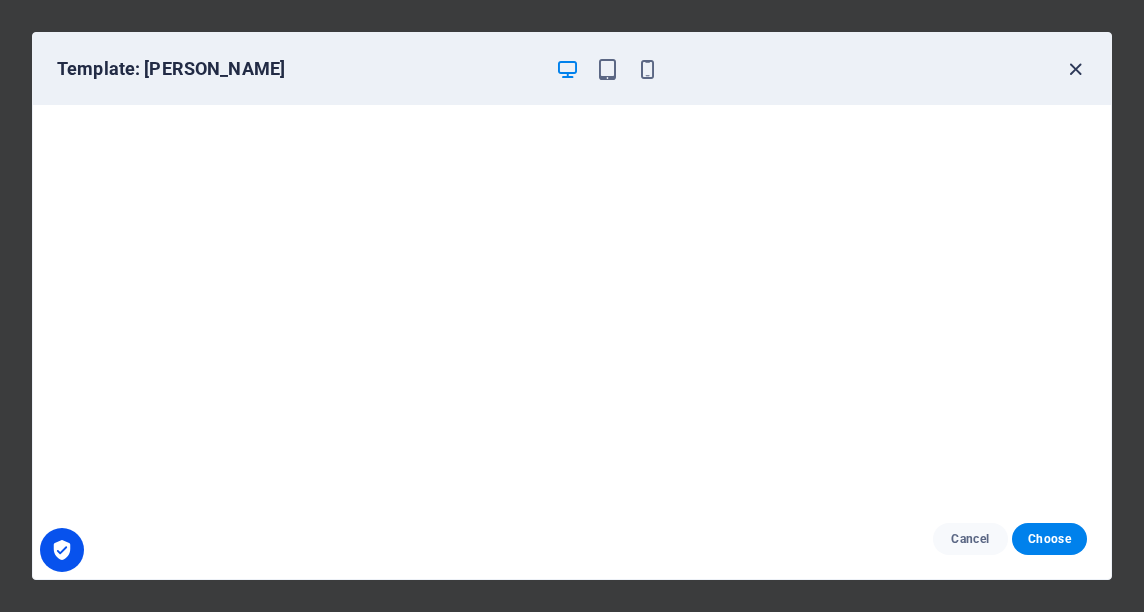 click at bounding box center (1075, 69) 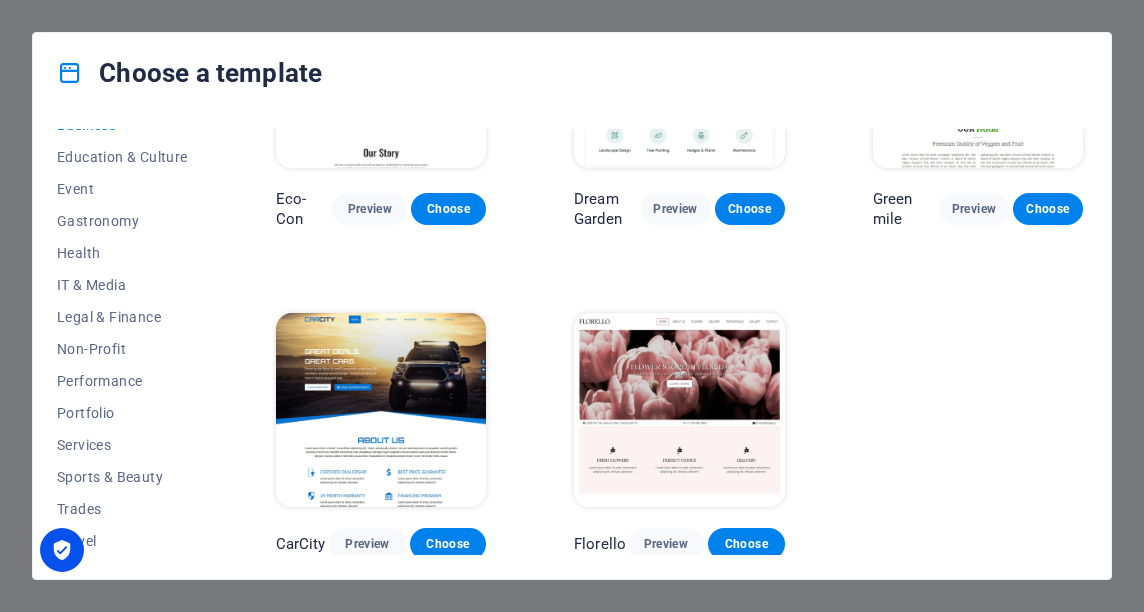 scroll, scrollTop: 374, scrollLeft: 0, axis: vertical 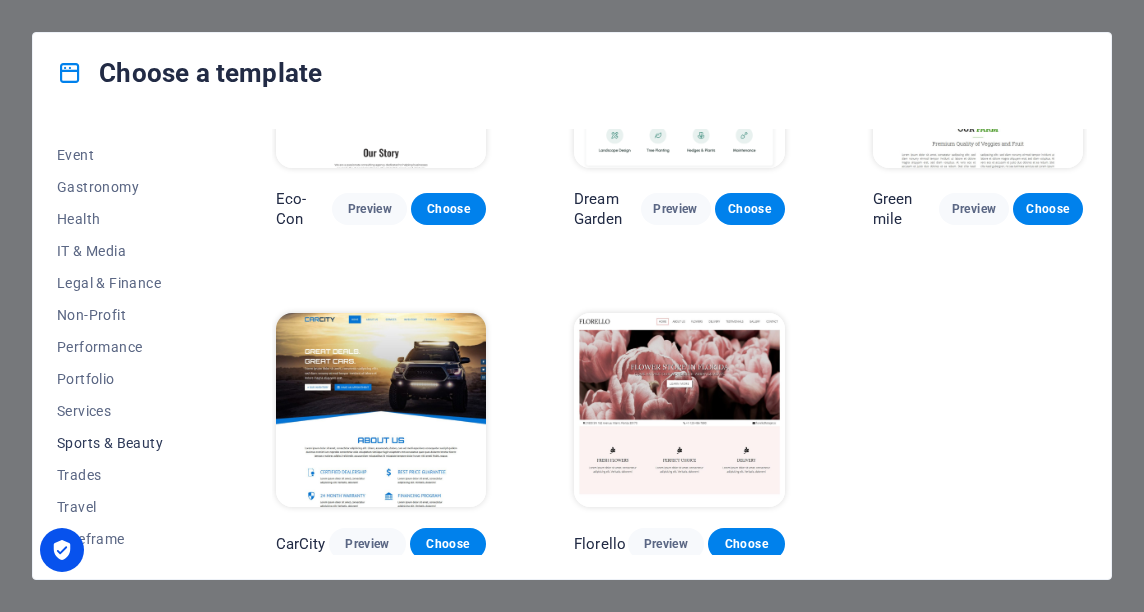 click on "Sports & Beauty" at bounding box center (122, 443) 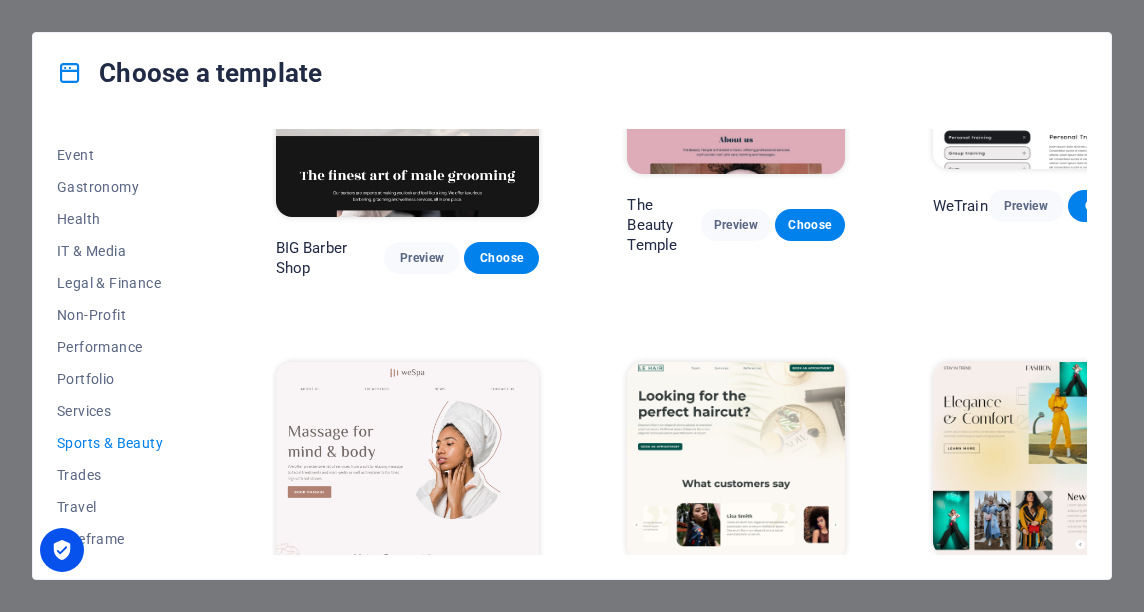 click at bounding box center (735, 462) 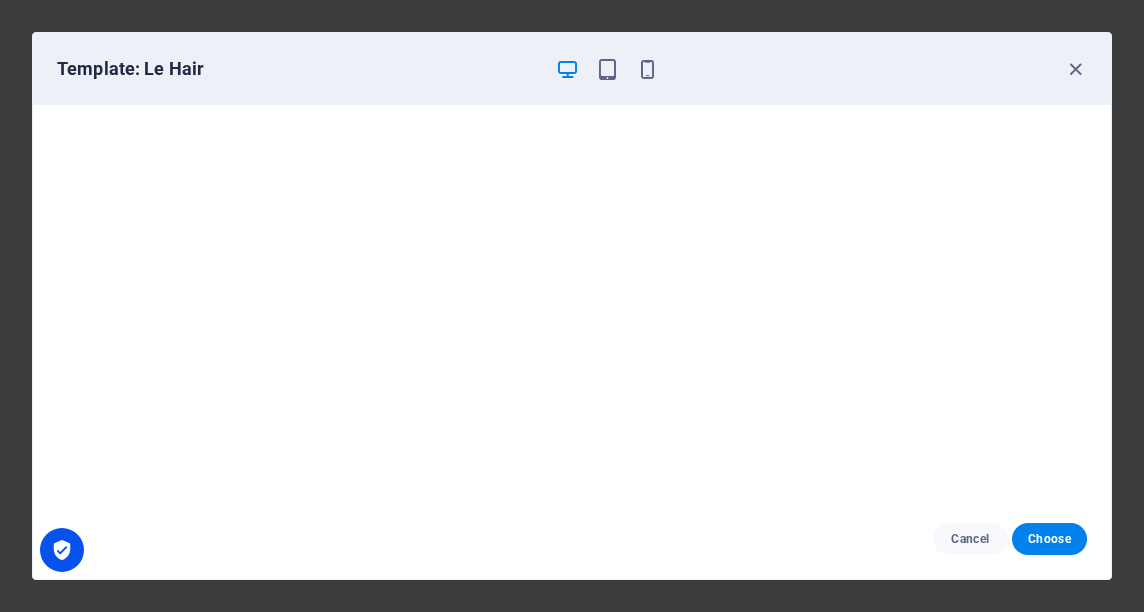 scroll, scrollTop: 5, scrollLeft: 0, axis: vertical 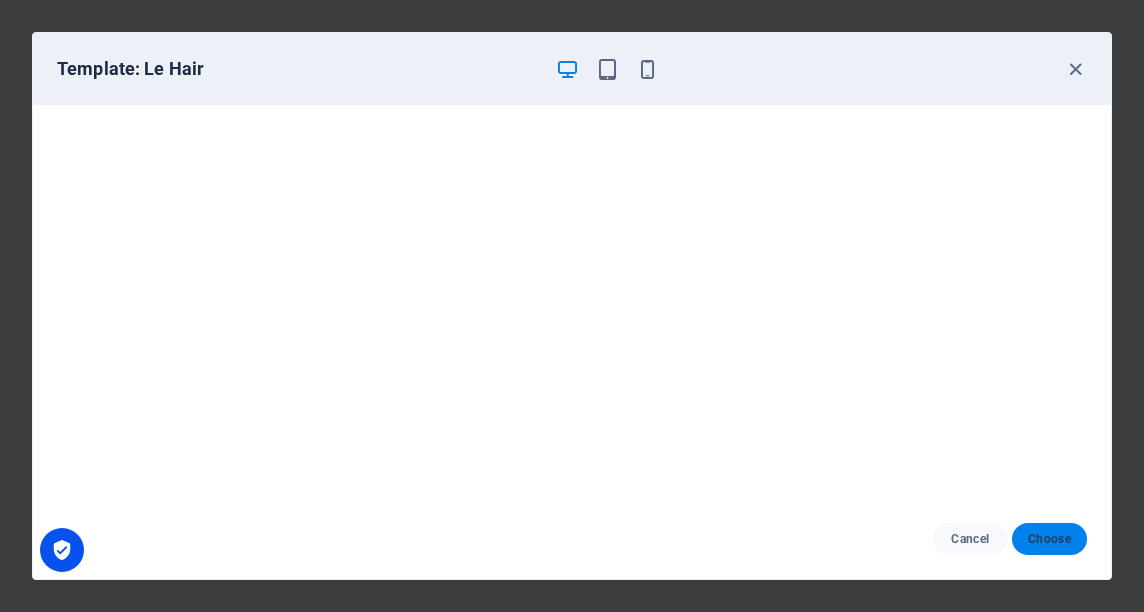 click on "Choose" at bounding box center (1049, 539) 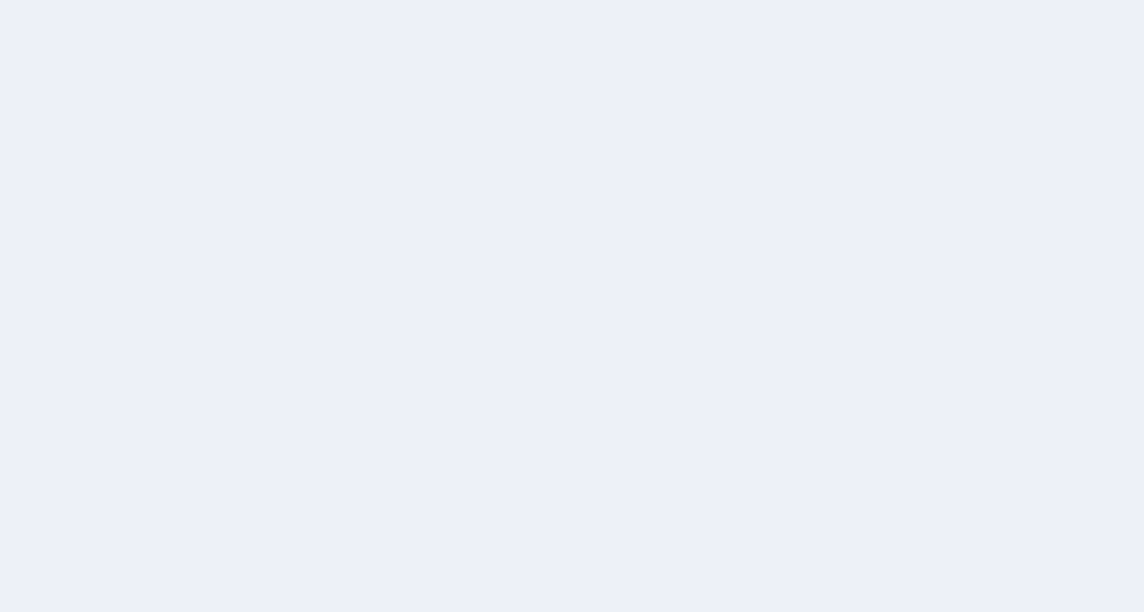 scroll, scrollTop: 0, scrollLeft: 0, axis: both 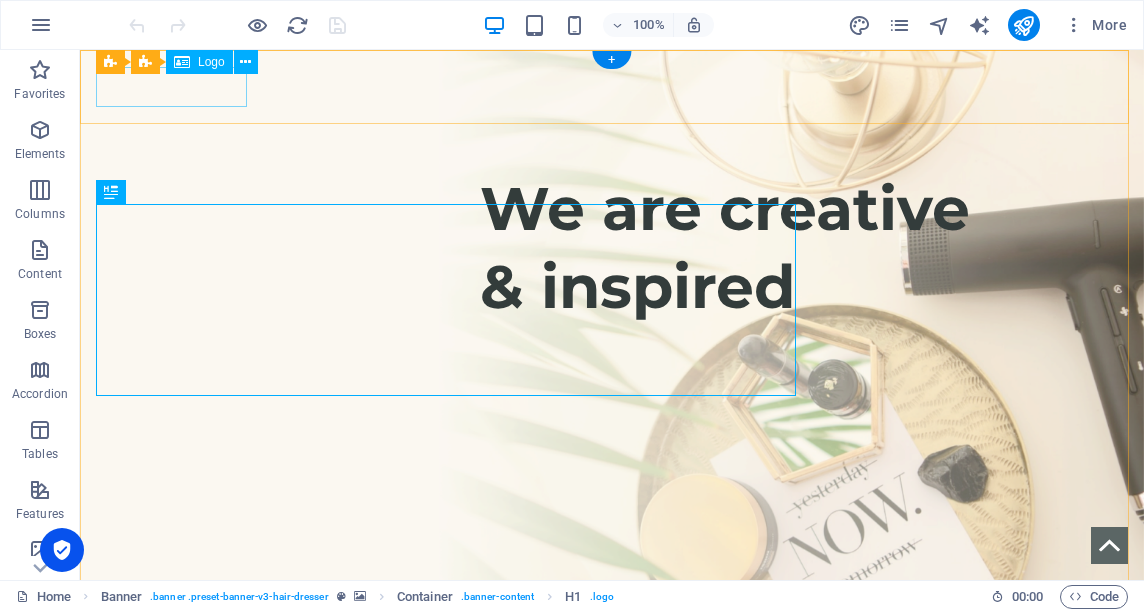click at bounding box center (612, 695) 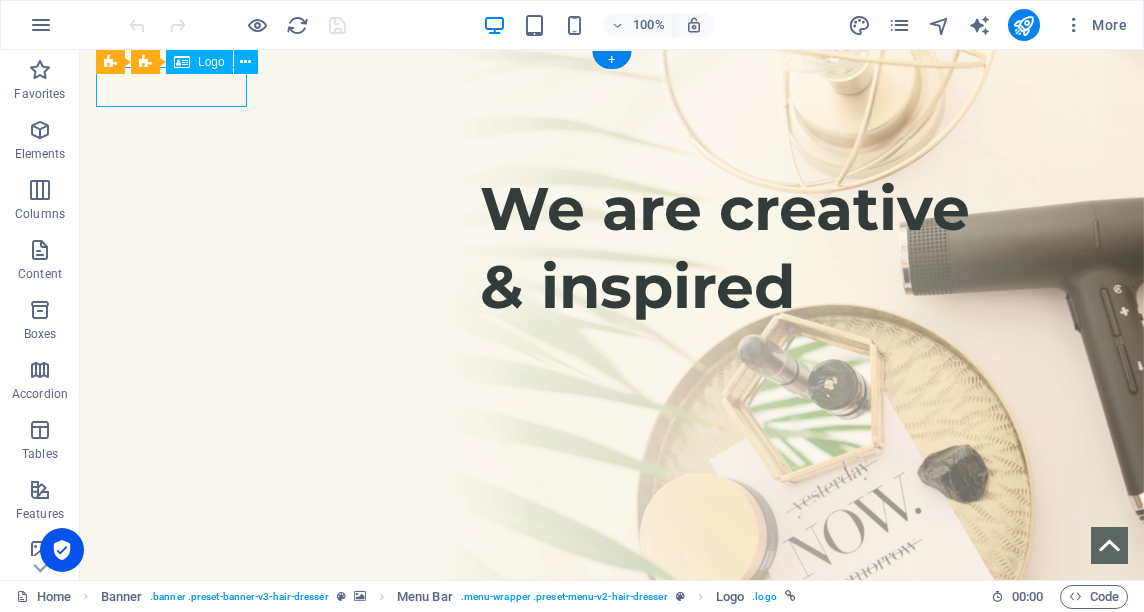 click at bounding box center (612, 695) 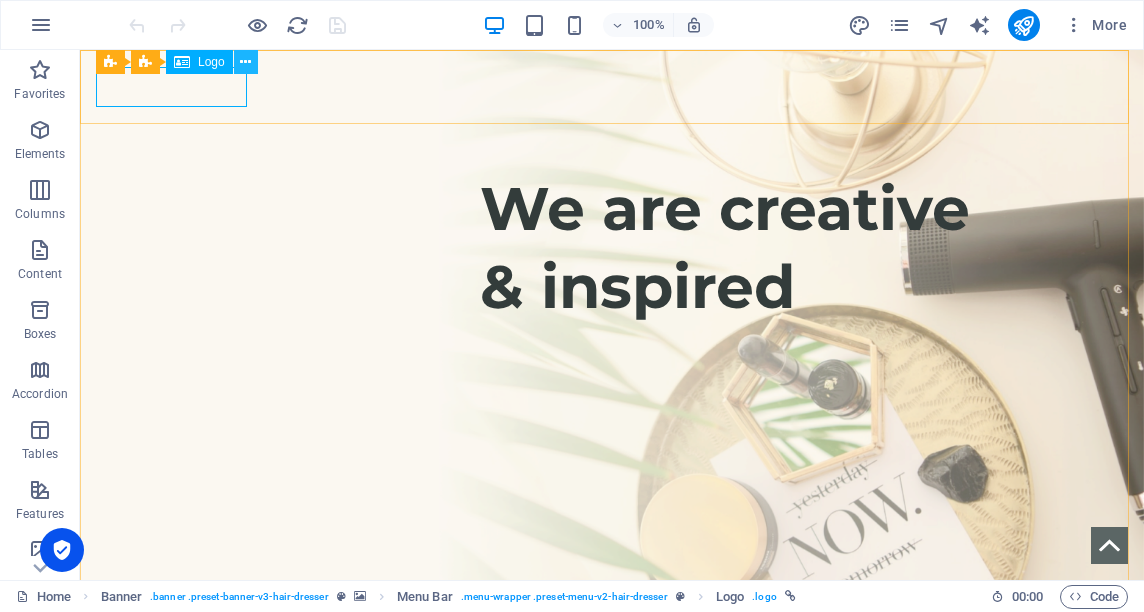 click at bounding box center [245, 62] 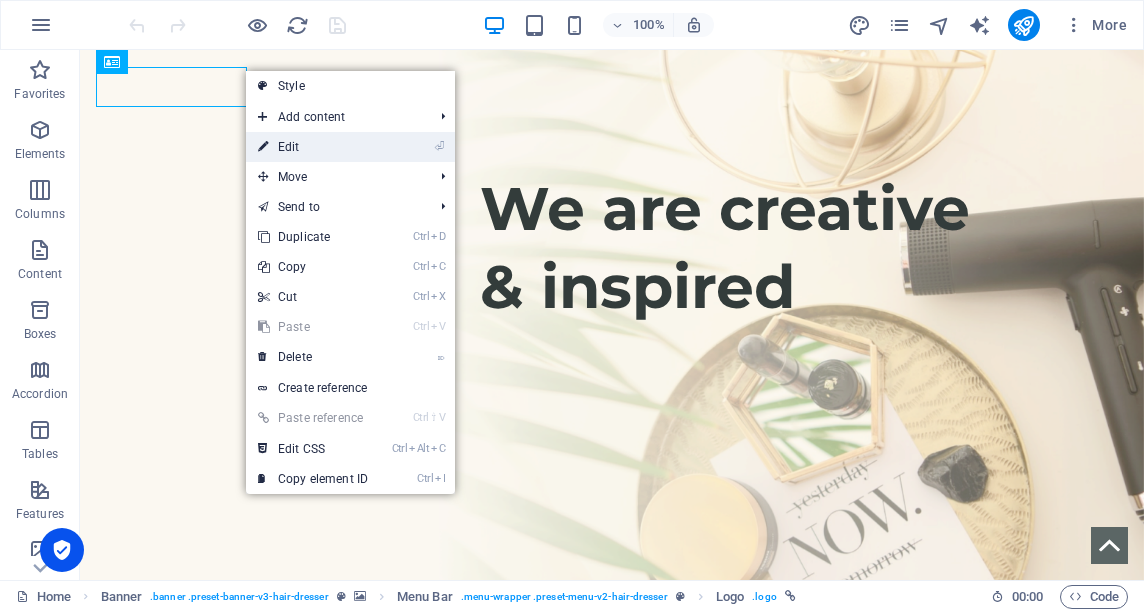click on "⏎  Edit" at bounding box center [313, 147] 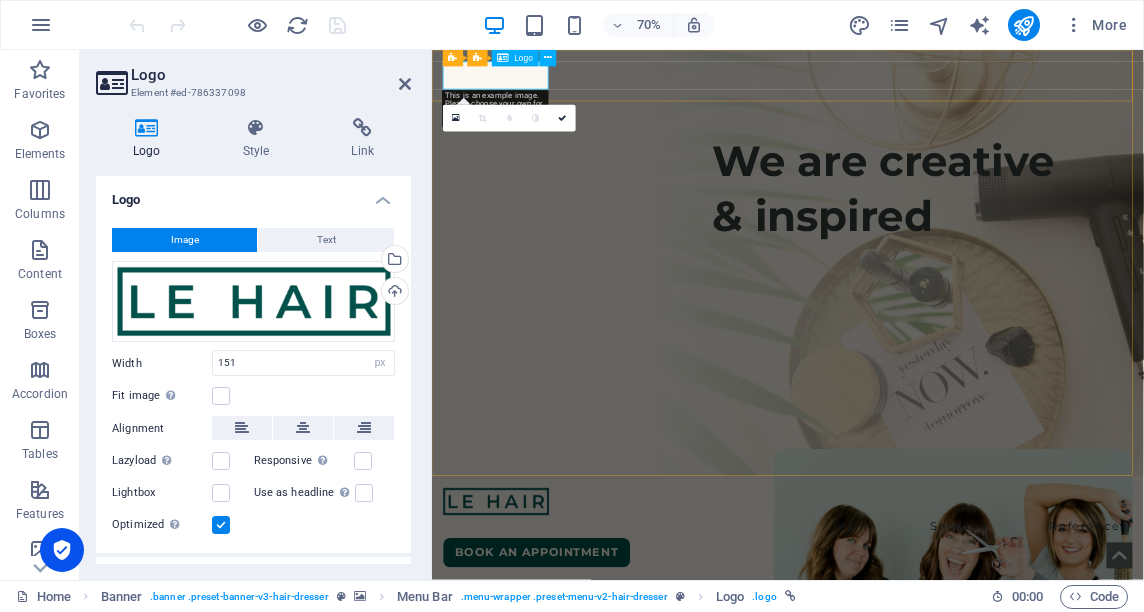 click at bounding box center (940, 695) 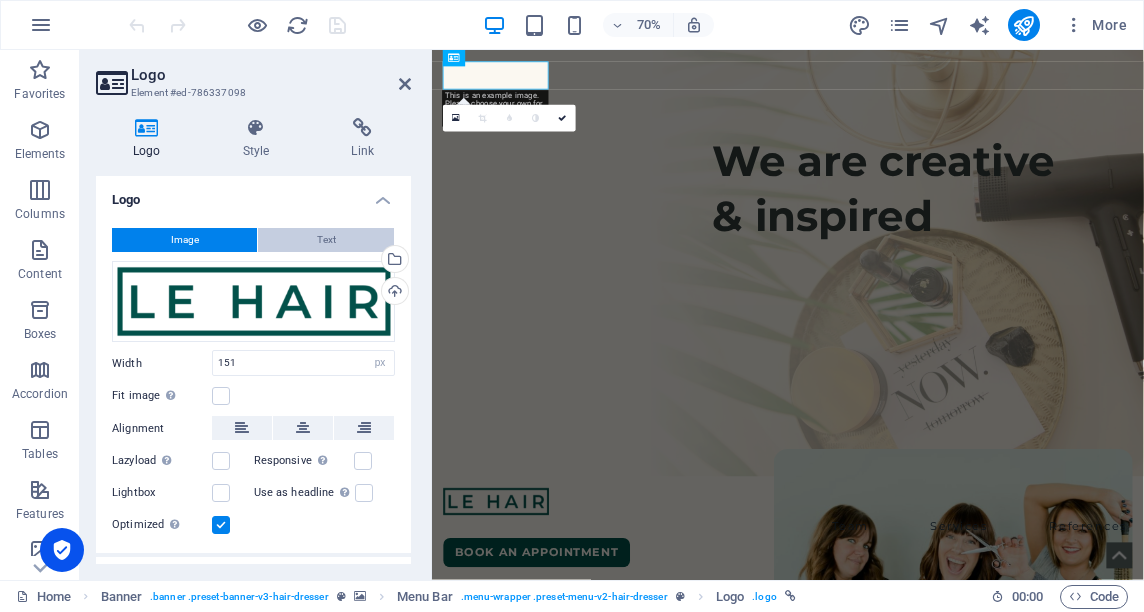click on "Text" at bounding box center (326, 240) 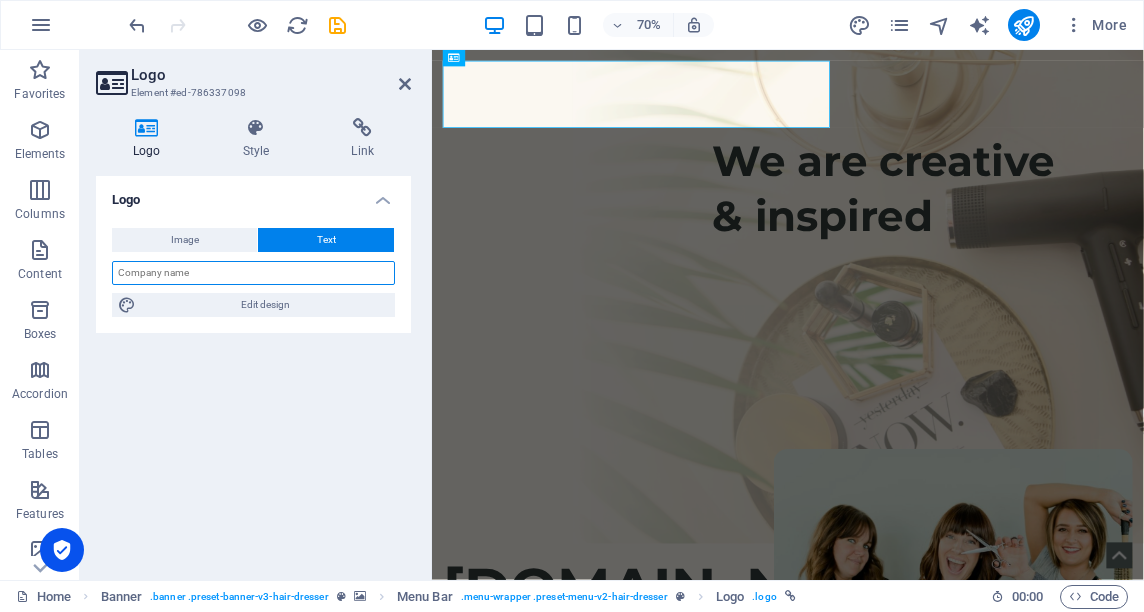 click at bounding box center (253, 273) 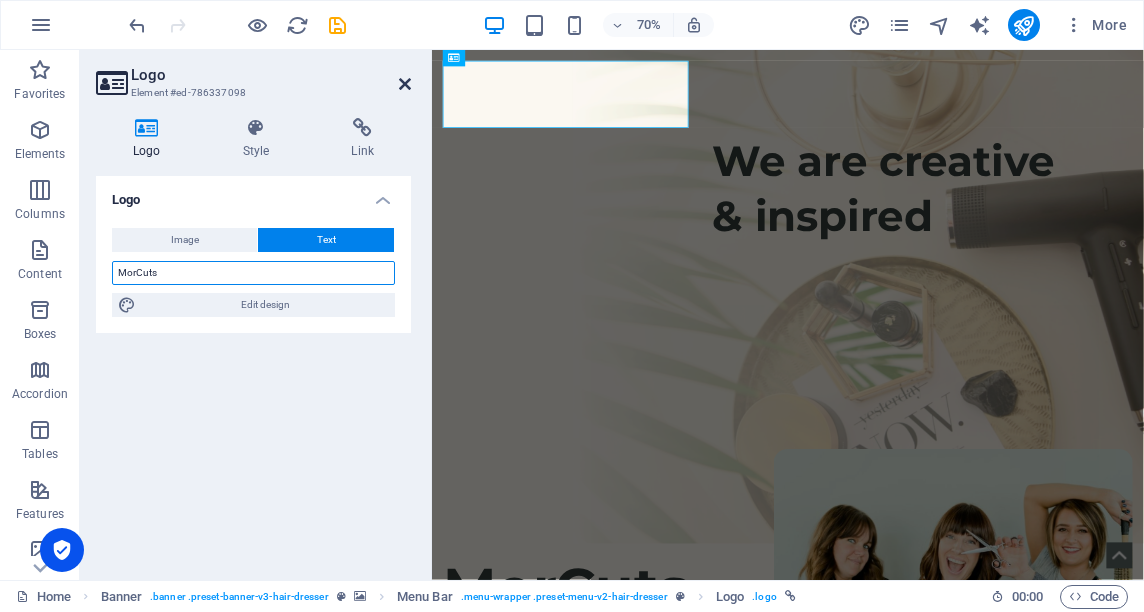 type on "MorCuts" 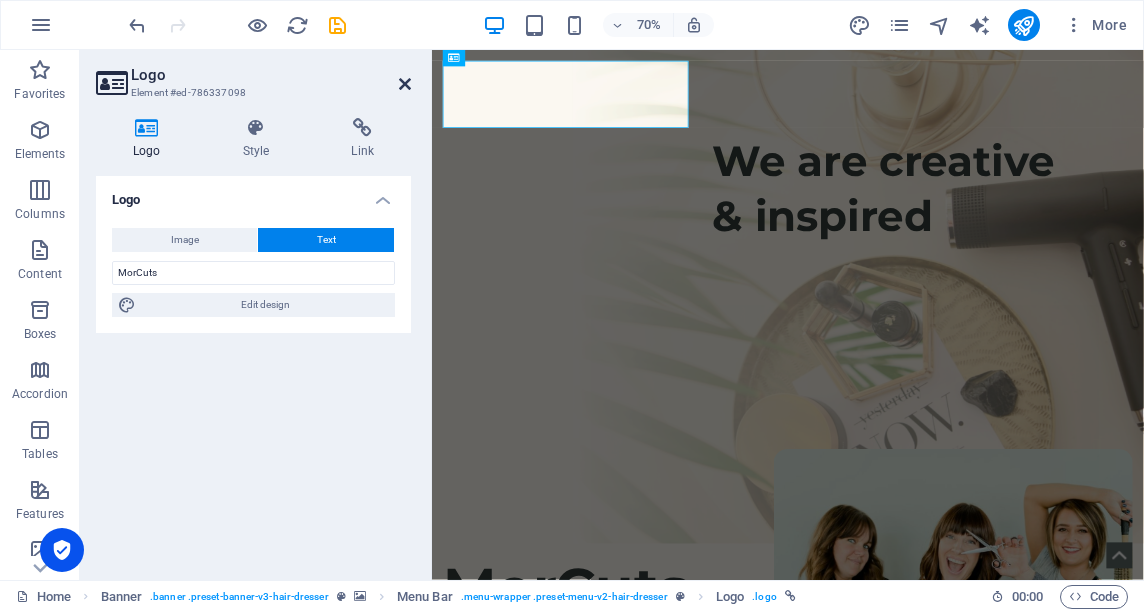 click at bounding box center (405, 84) 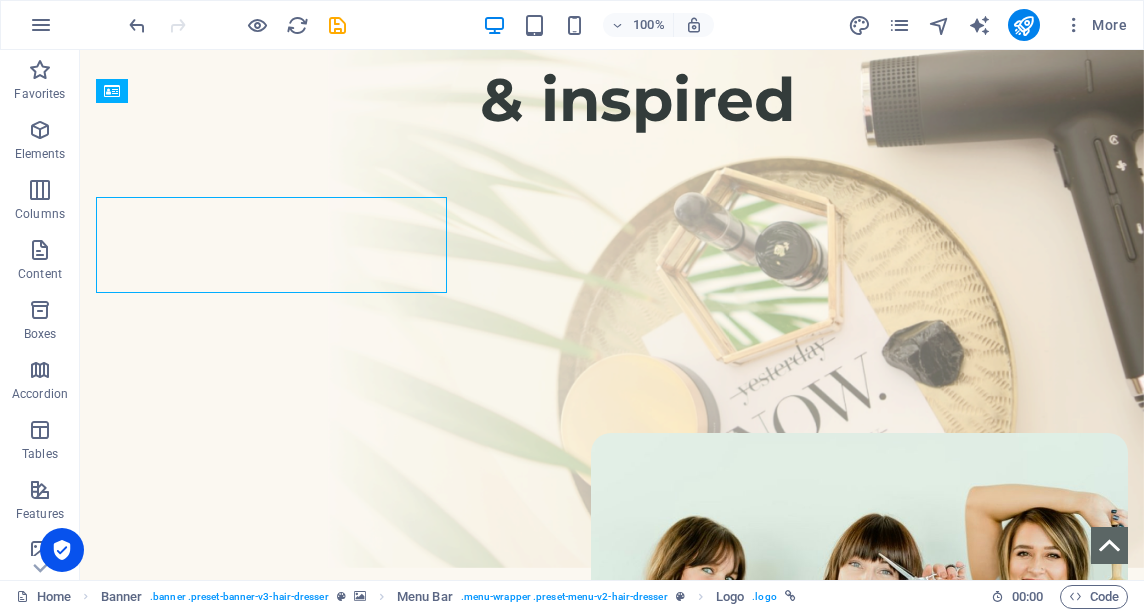 scroll, scrollTop: 75, scrollLeft: 0, axis: vertical 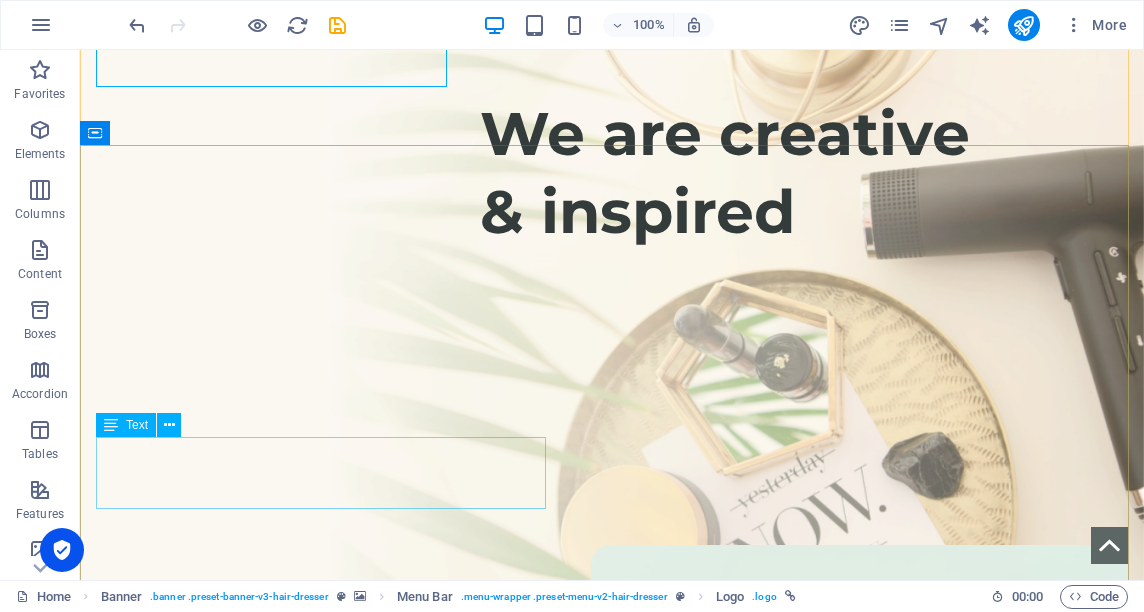 click on "Deserunt illum non eligendi omnis placeat et exercitati onem ut rerum. [GEOGRAPHIC_DATA] et ipsam. Deserunt illum non eligendi omnis placeat et exercitationem ut rerum." at bounding box center (612, 1198) 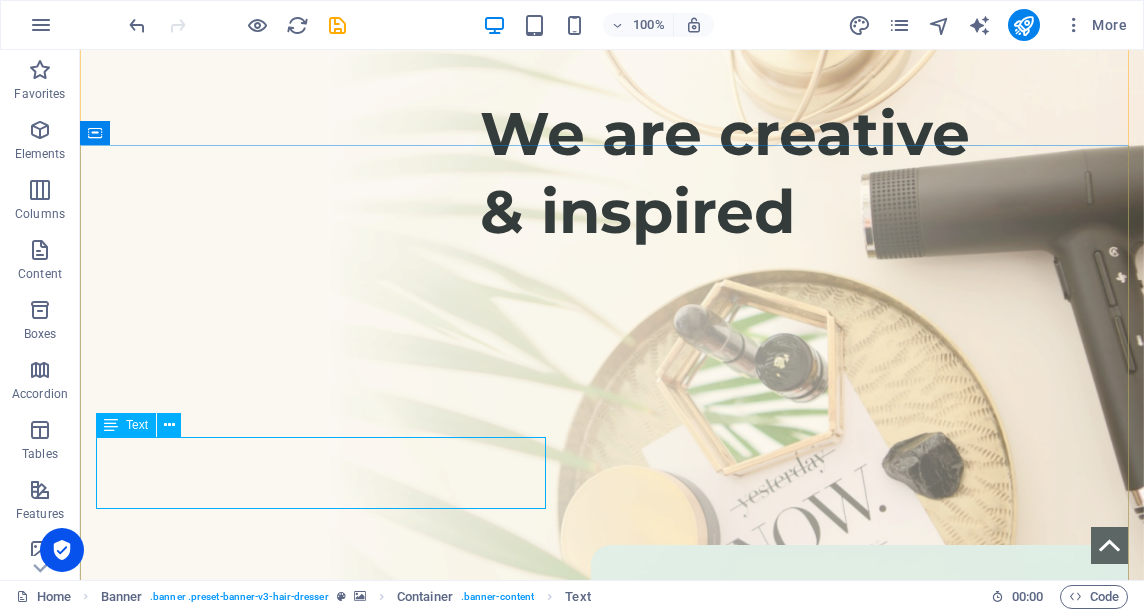 click on "Text" at bounding box center [126, 425] 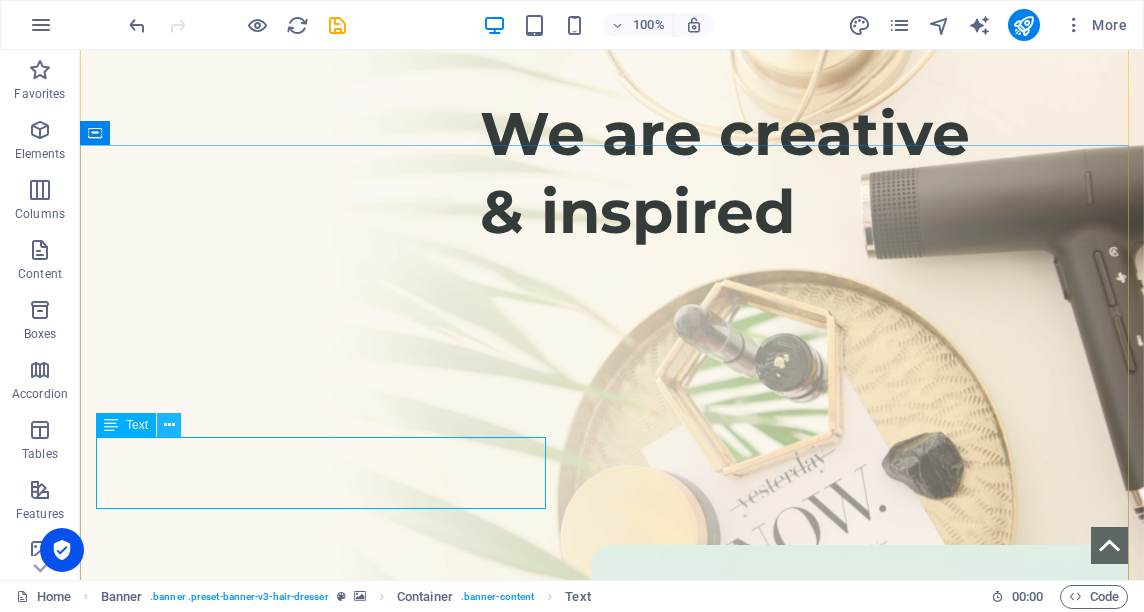 click at bounding box center (169, 425) 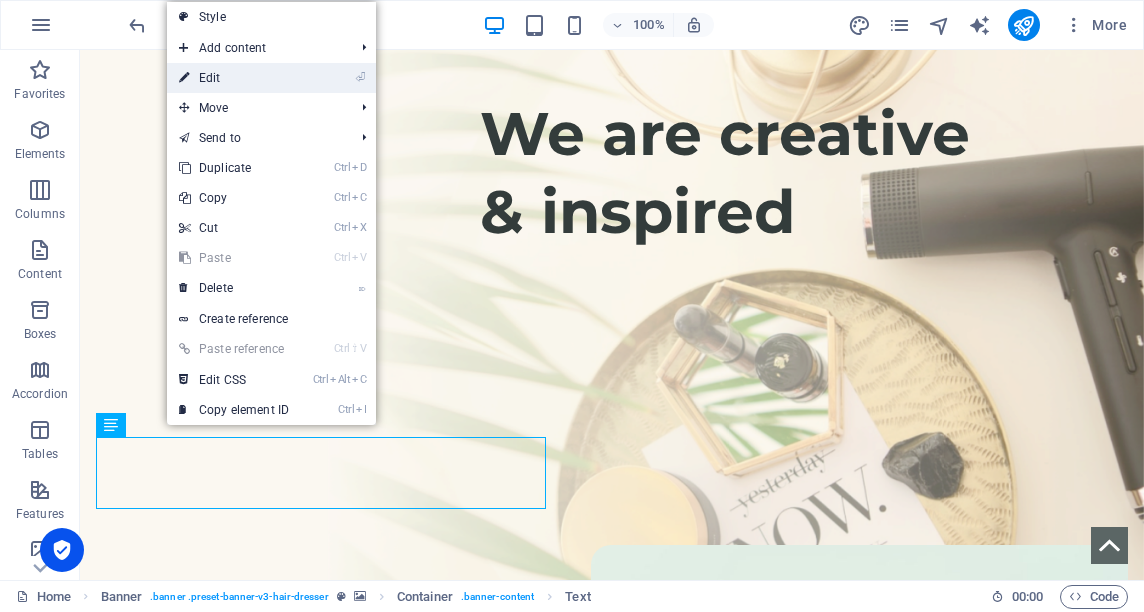 click on "⏎  Edit" at bounding box center [234, 78] 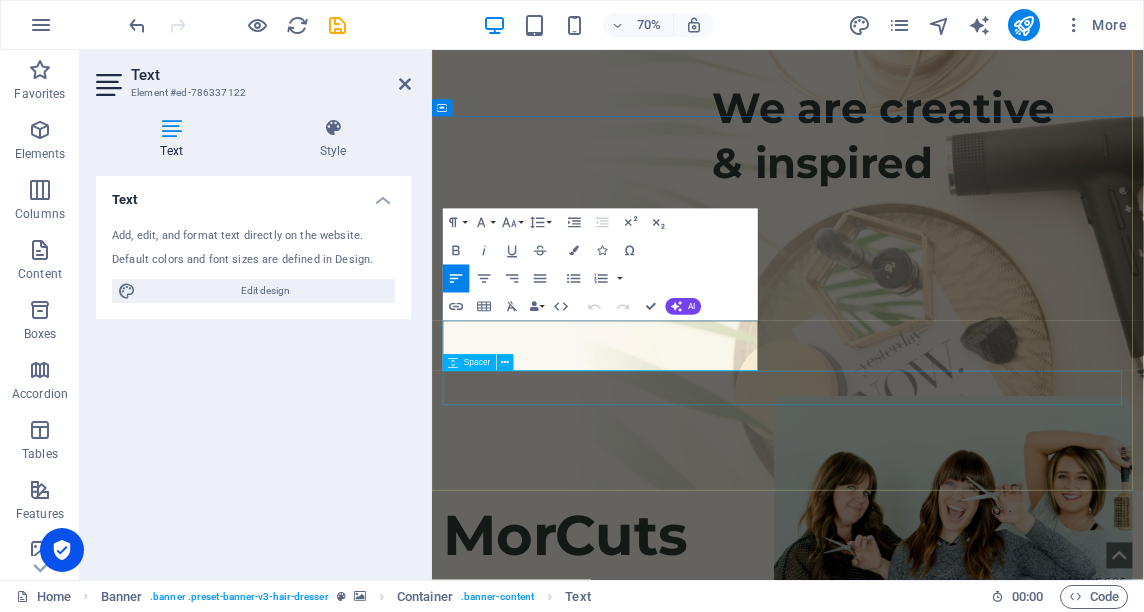 drag, startPoint x: 451, startPoint y: 451, endPoint x: 1016, endPoint y: 524, distance: 569.6964 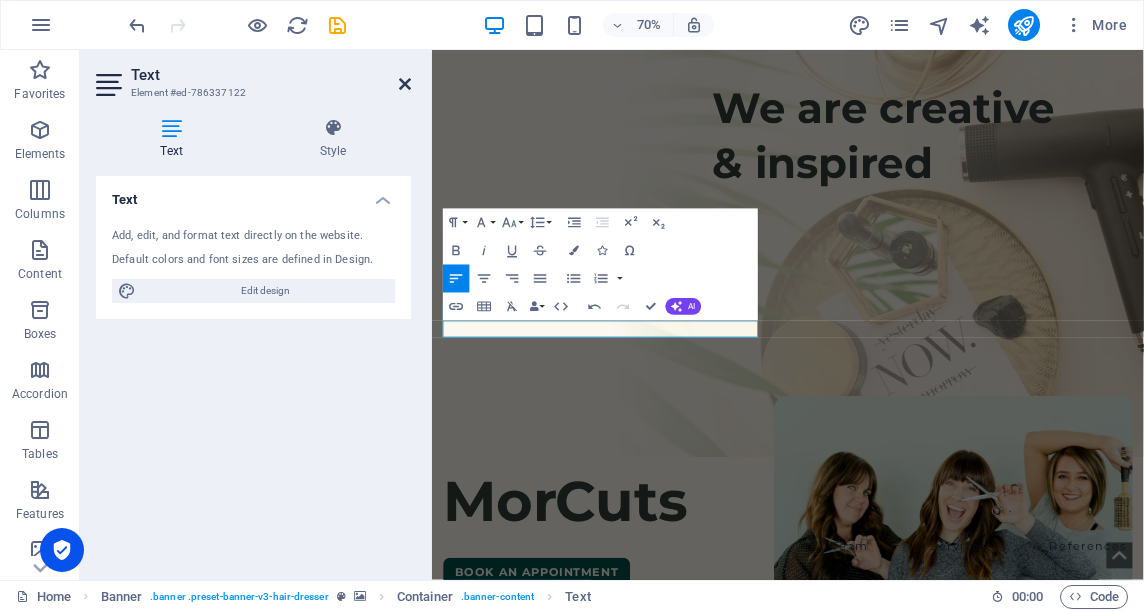 click at bounding box center (405, 84) 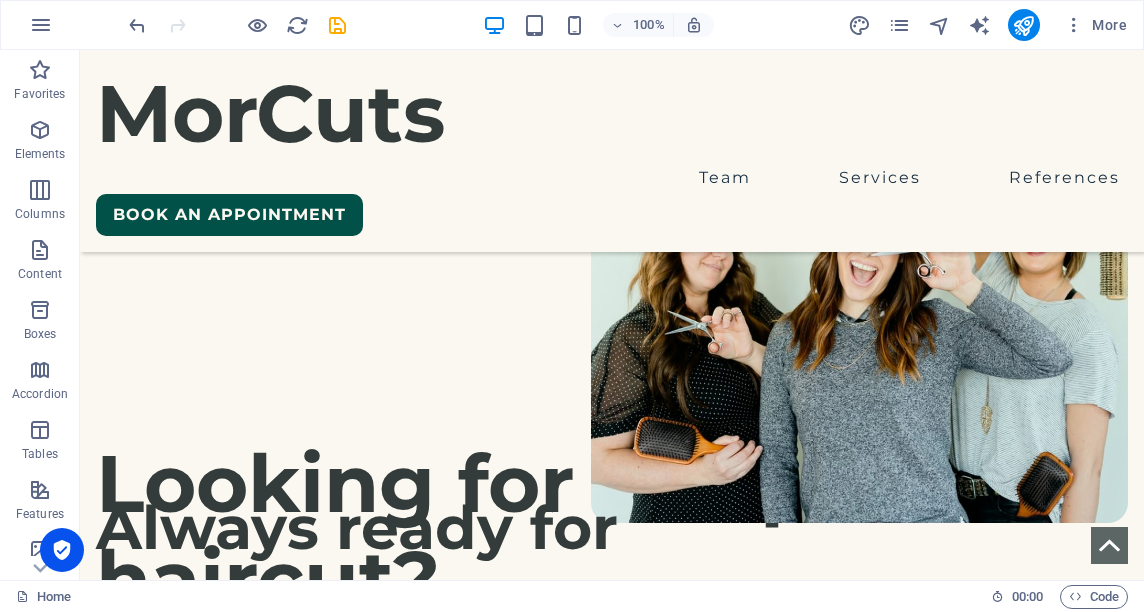 scroll, scrollTop: 484, scrollLeft: 0, axis: vertical 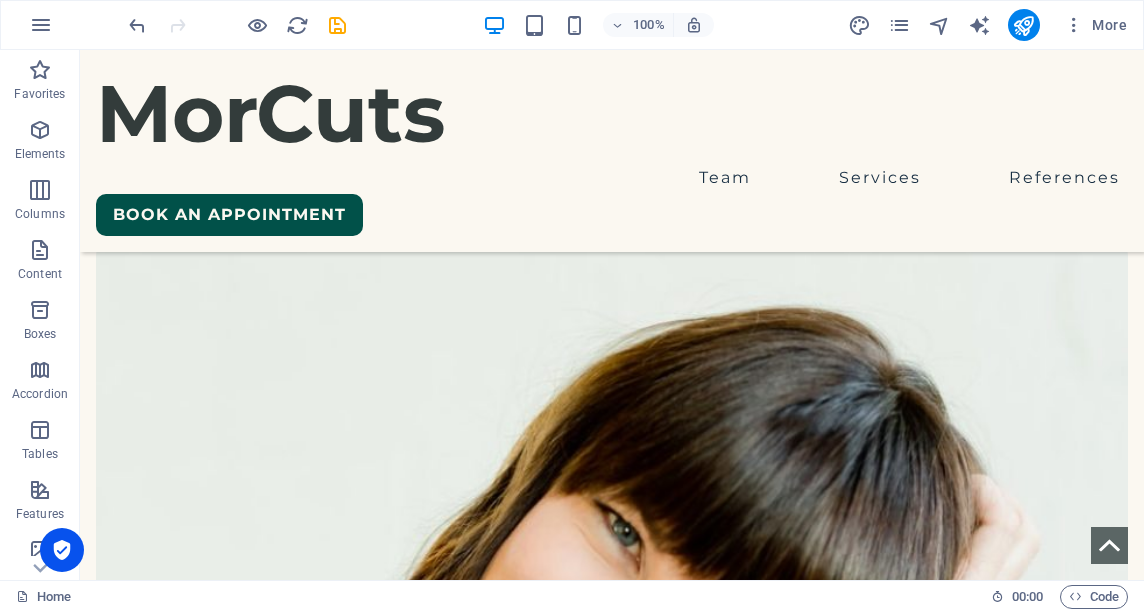 click at bounding box center [612, 5235] 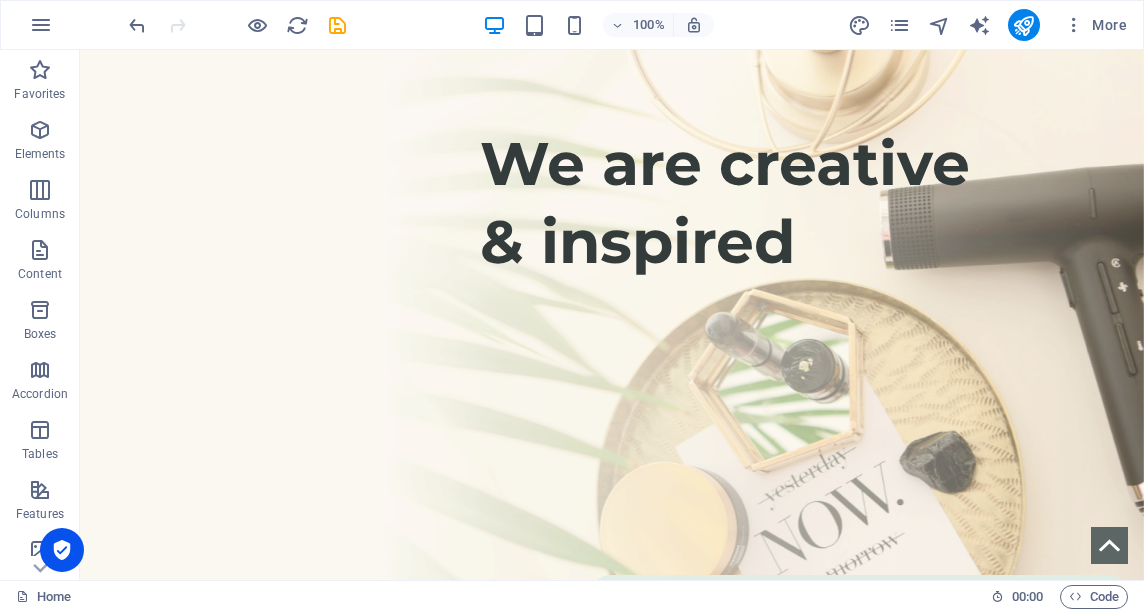 scroll, scrollTop: 0, scrollLeft: 0, axis: both 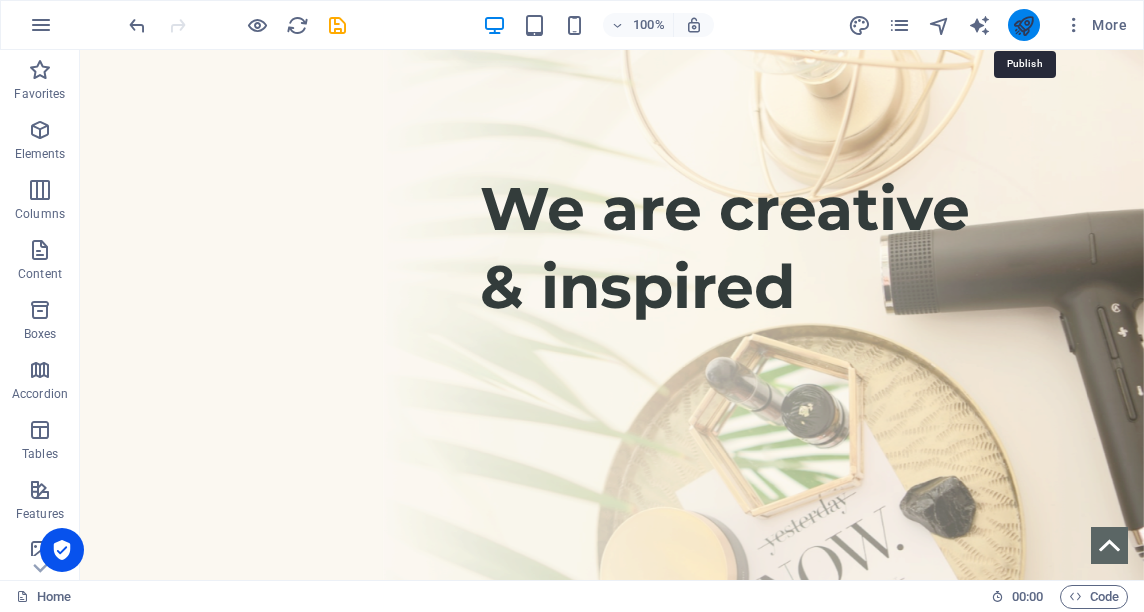 click at bounding box center [1023, 25] 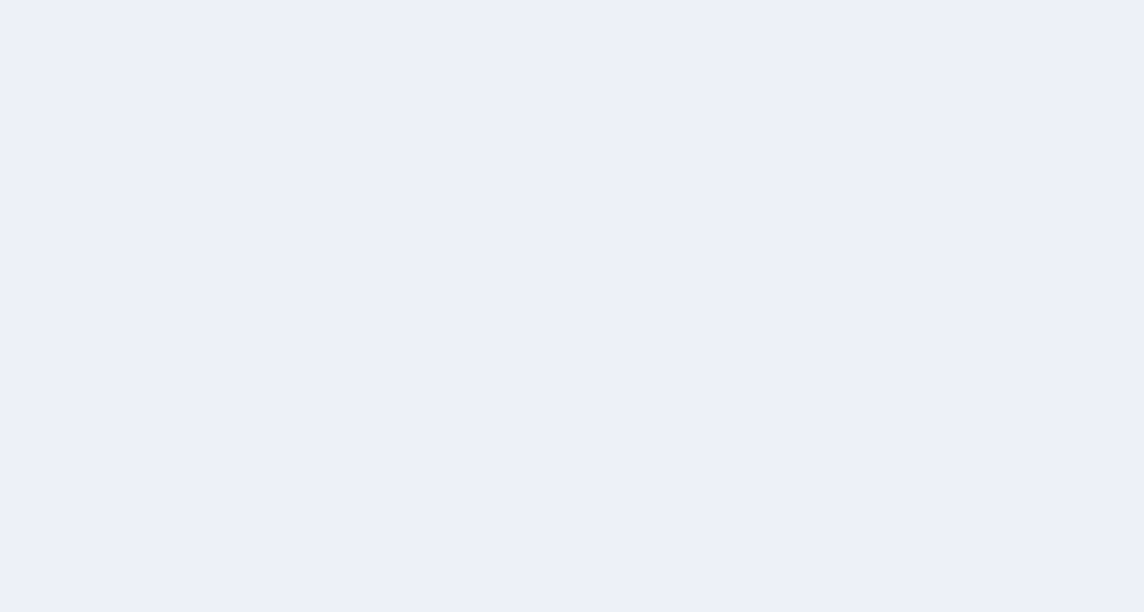 scroll, scrollTop: 0, scrollLeft: 0, axis: both 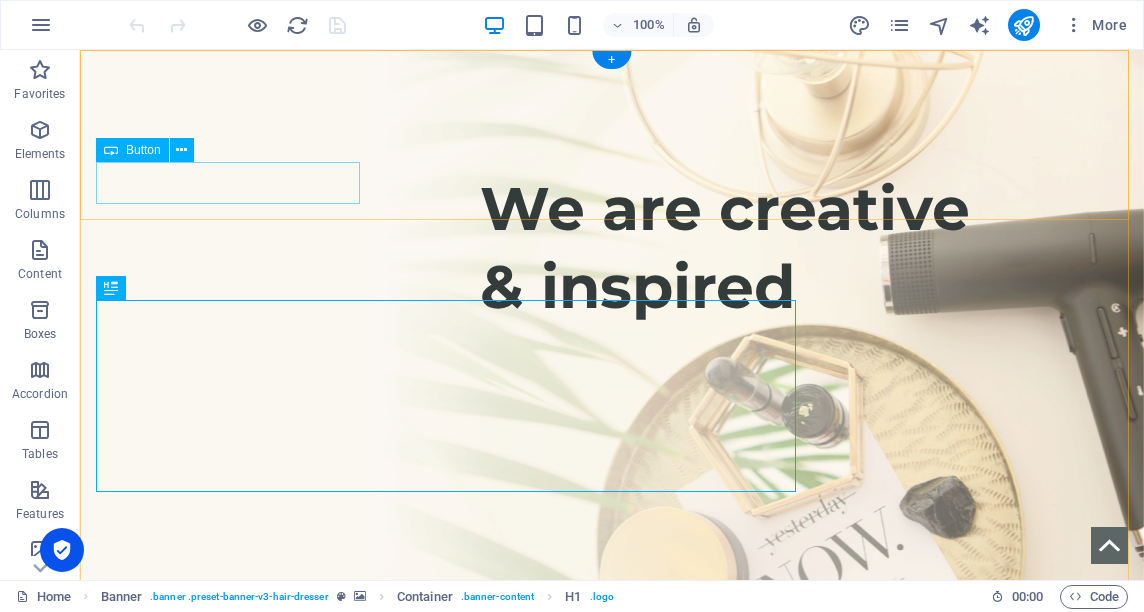click on "book an appointment" at bounding box center [612, 872] 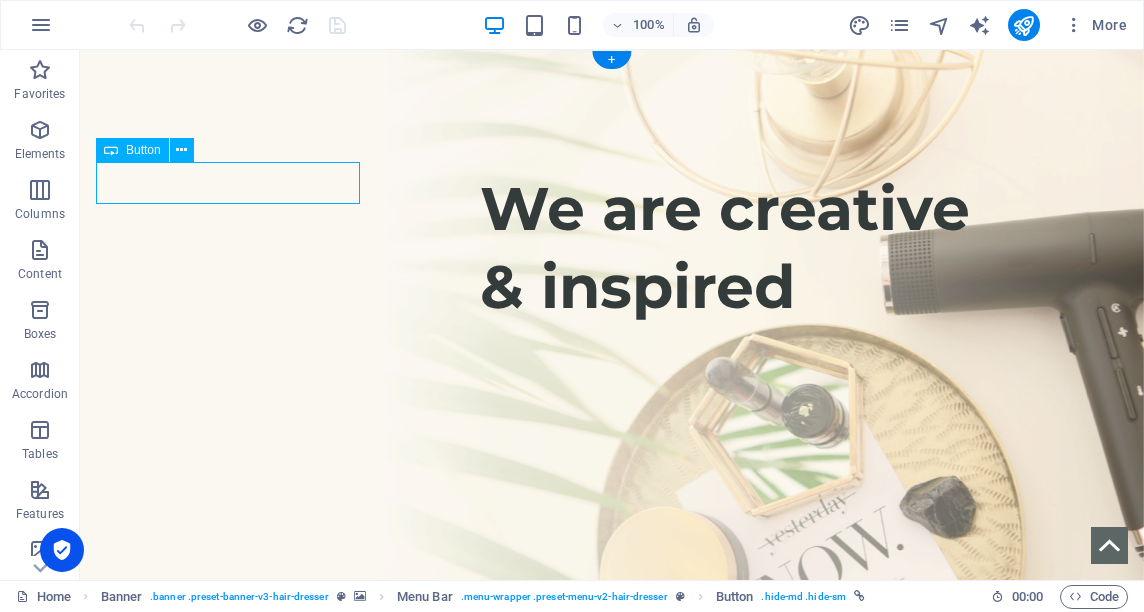 click on "book an appointment" at bounding box center [612, 872] 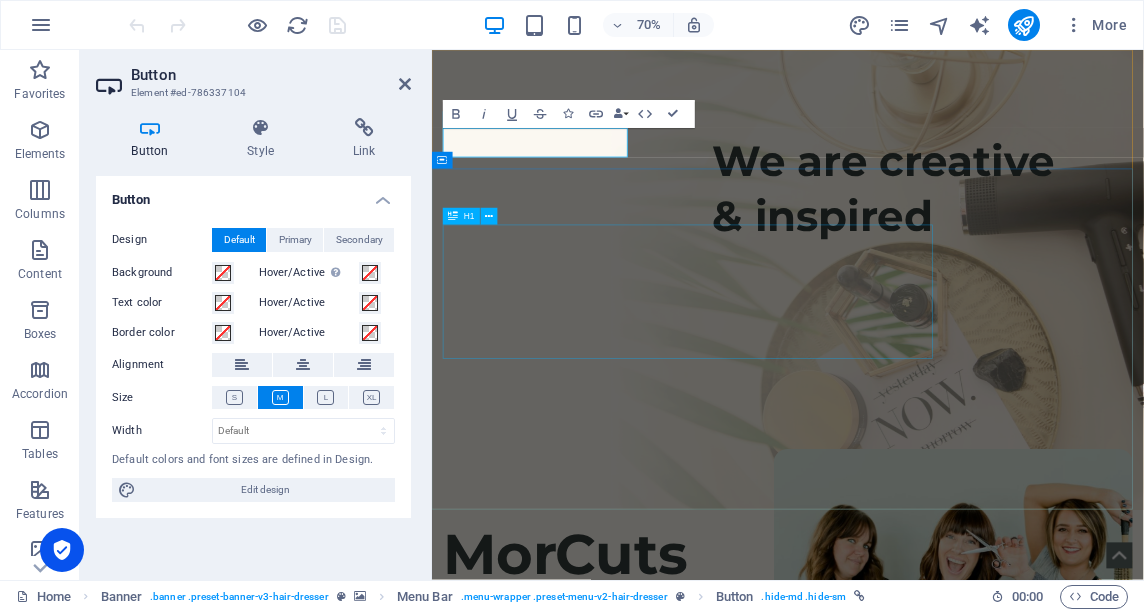 drag, startPoint x: 635, startPoint y: 183, endPoint x: 970, endPoint y: 467, distance: 439.1822 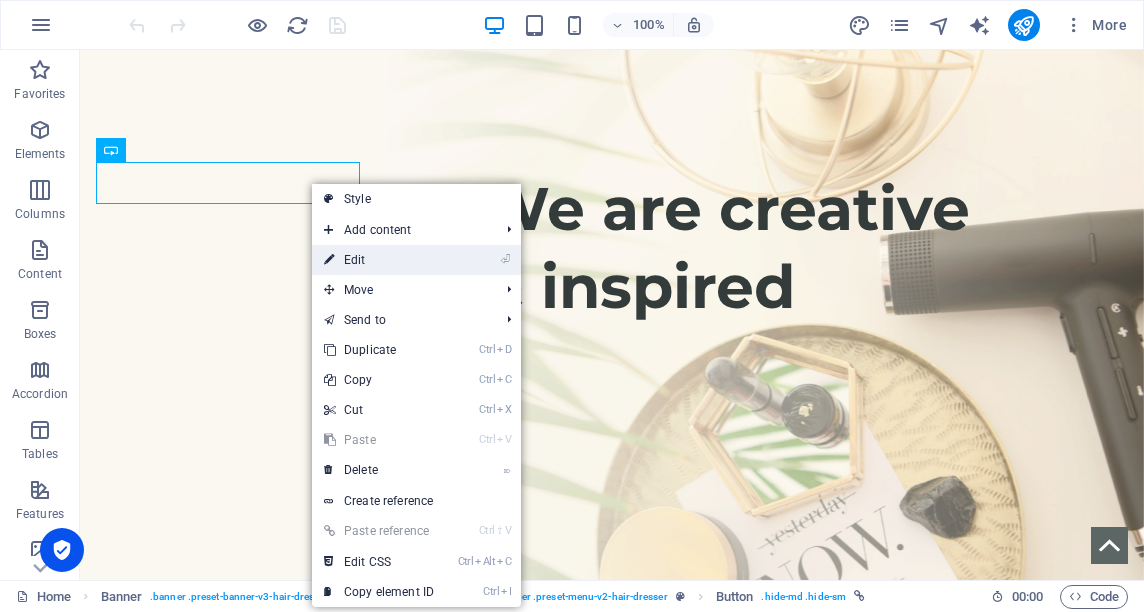 click on "⏎  Edit" at bounding box center [379, 260] 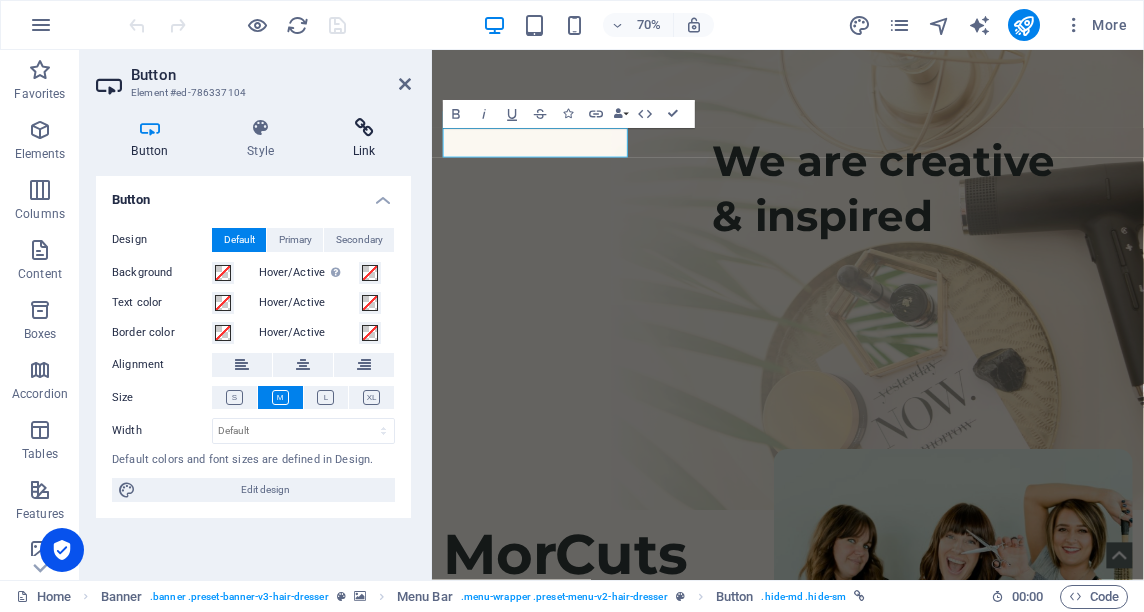 click on "Link" at bounding box center (364, 139) 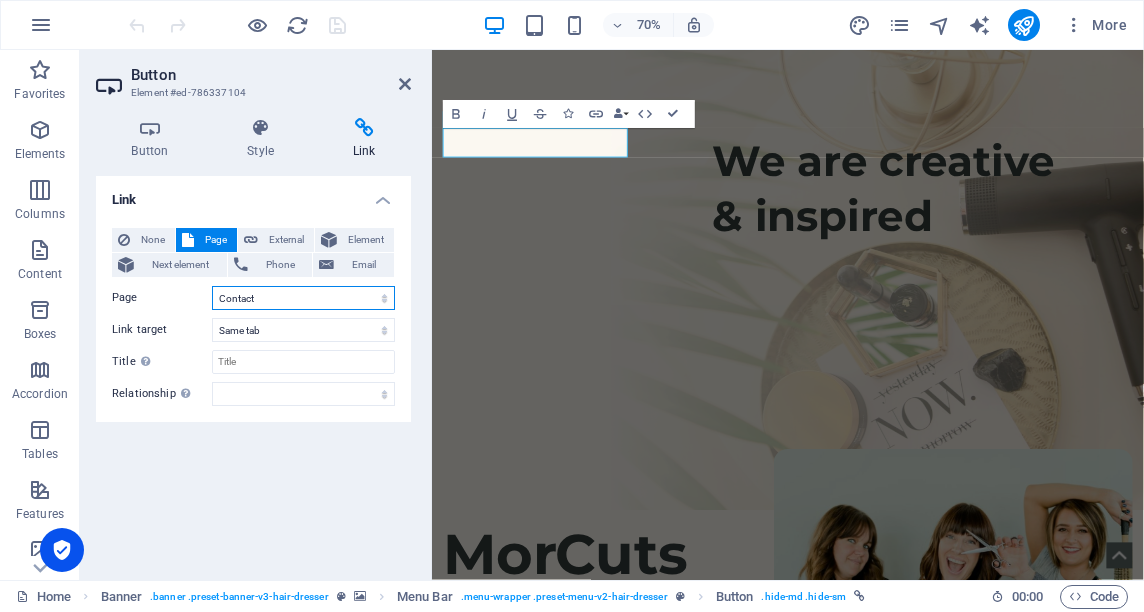 click on "Home Team Services References Contact Legal Notice Privacy" at bounding box center (303, 298) 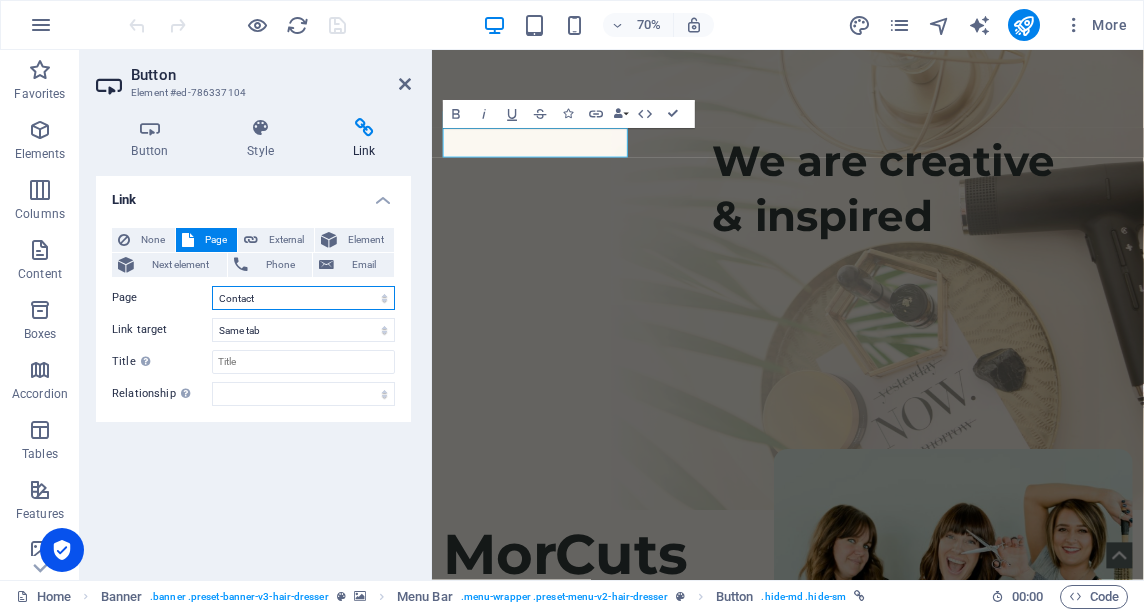 click on "Home Team Services References Contact Legal Notice Privacy" at bounding box center (303, 298) 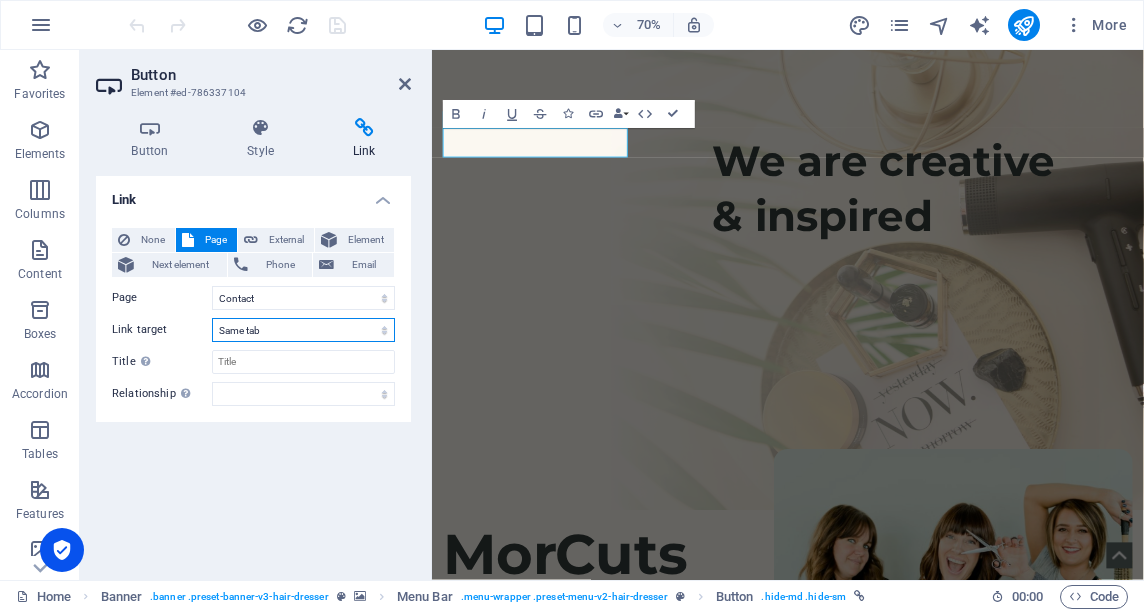 click on "New tab Same tab Overlay" at bounding box center [303, 330] 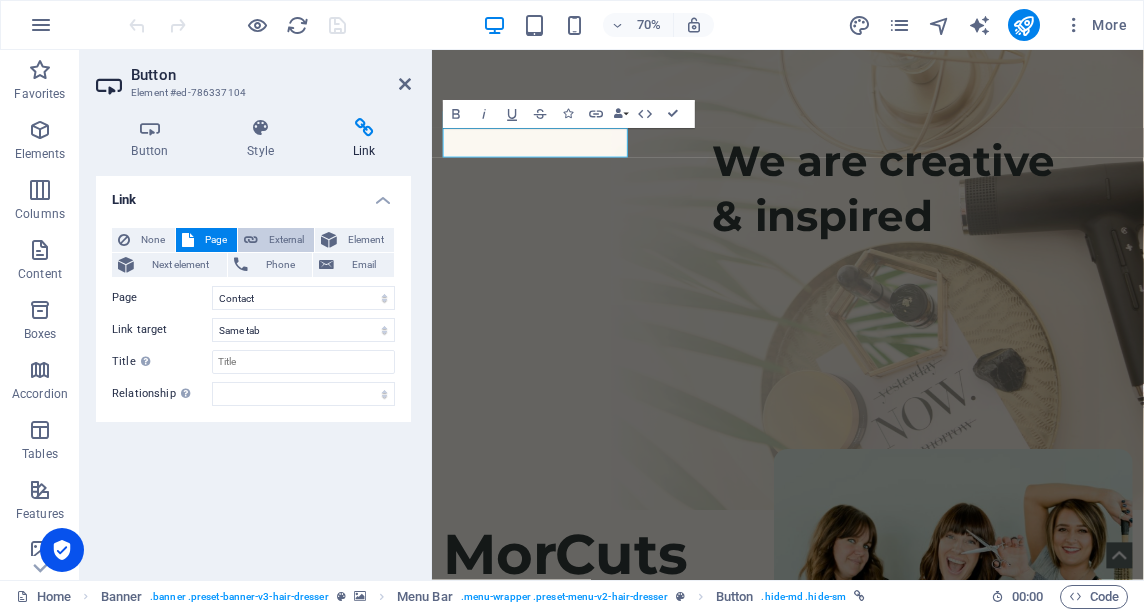 click on "External" at bounding box center [286, 240] 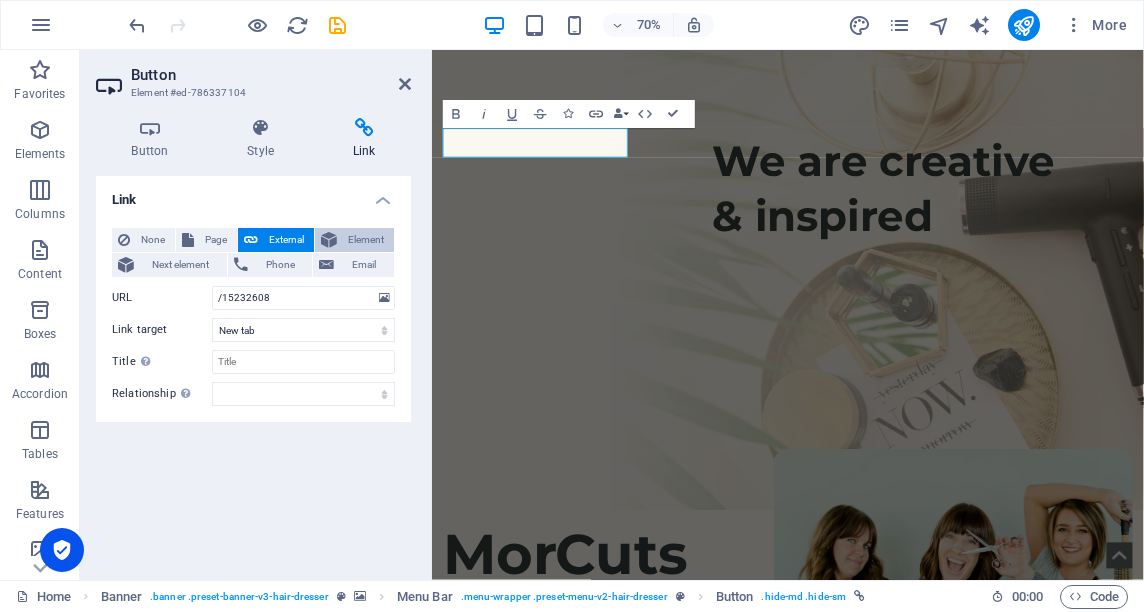 click on "Element" at bounding box center [365, 240] 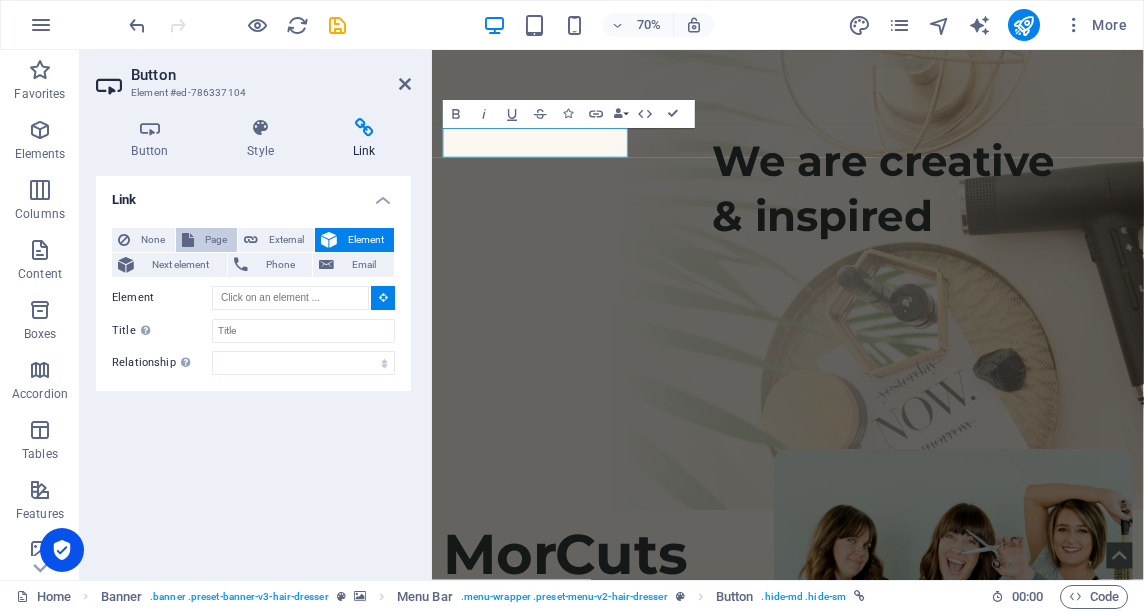click at bounding box center [188, 240] 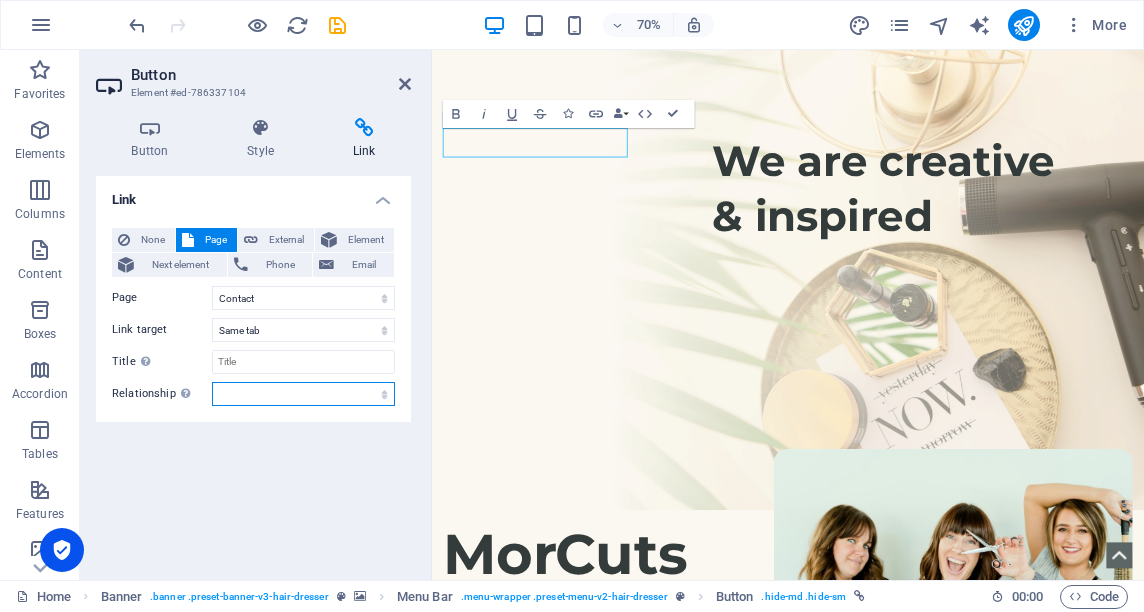 click on "alternate author bookmark external help license next nofollow noreferrer noopener prev search tag" at bounding box center (303, 394) 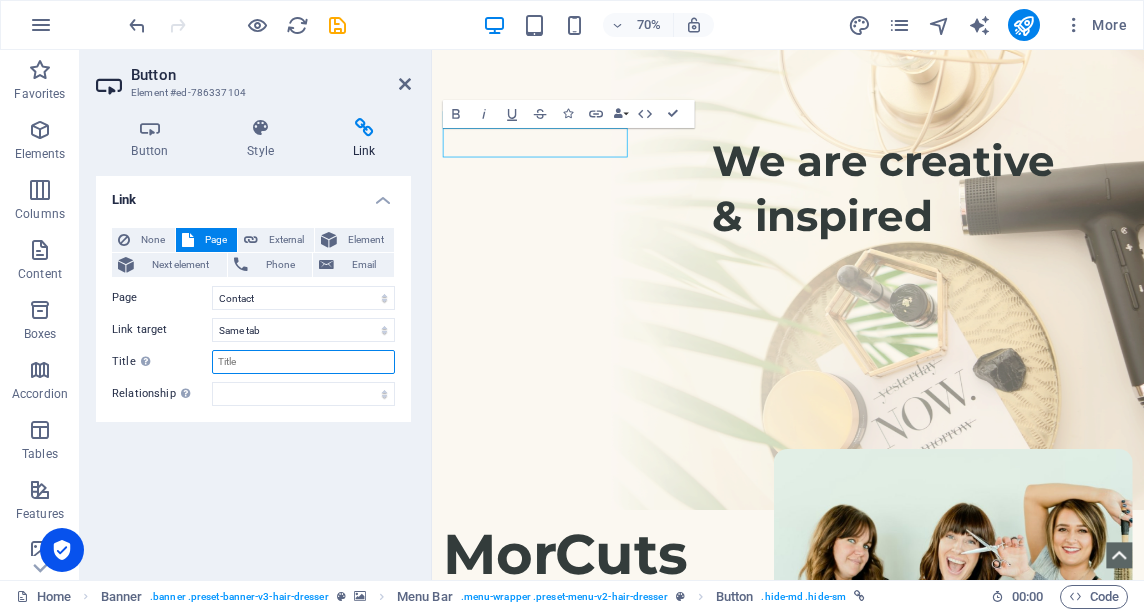 click on "Title Additional link description, should not be the same as the link text. The title is most often shown as a tooltip text when the mouse moves over the element. Leave empty if uncertain." at bounding box center [303, 362] 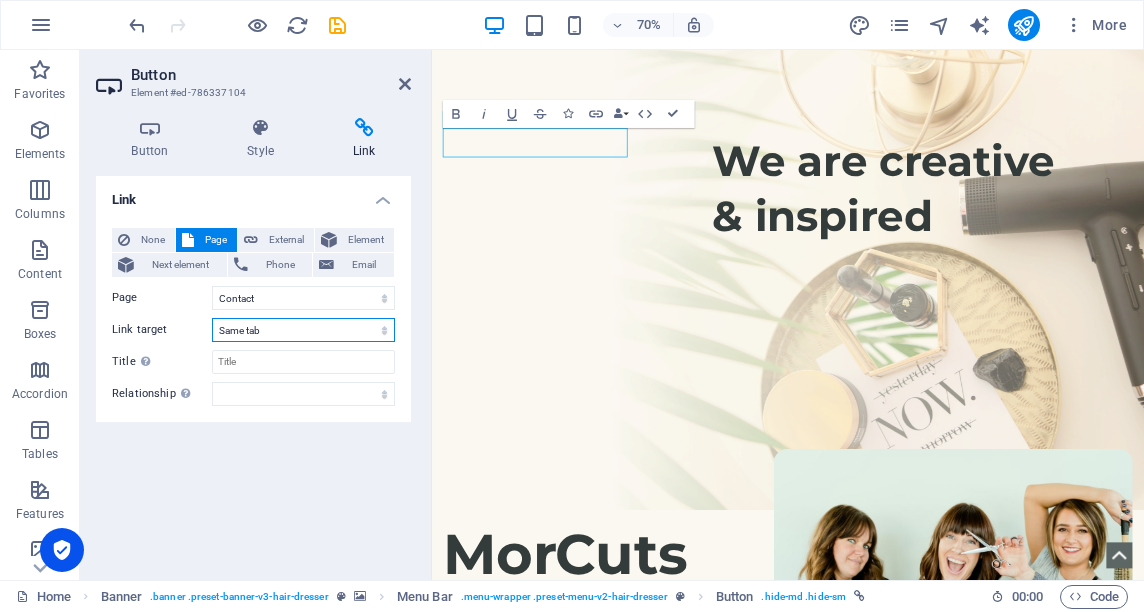click on "New tab Same tab Overlay" at bounding box center (303, 330) 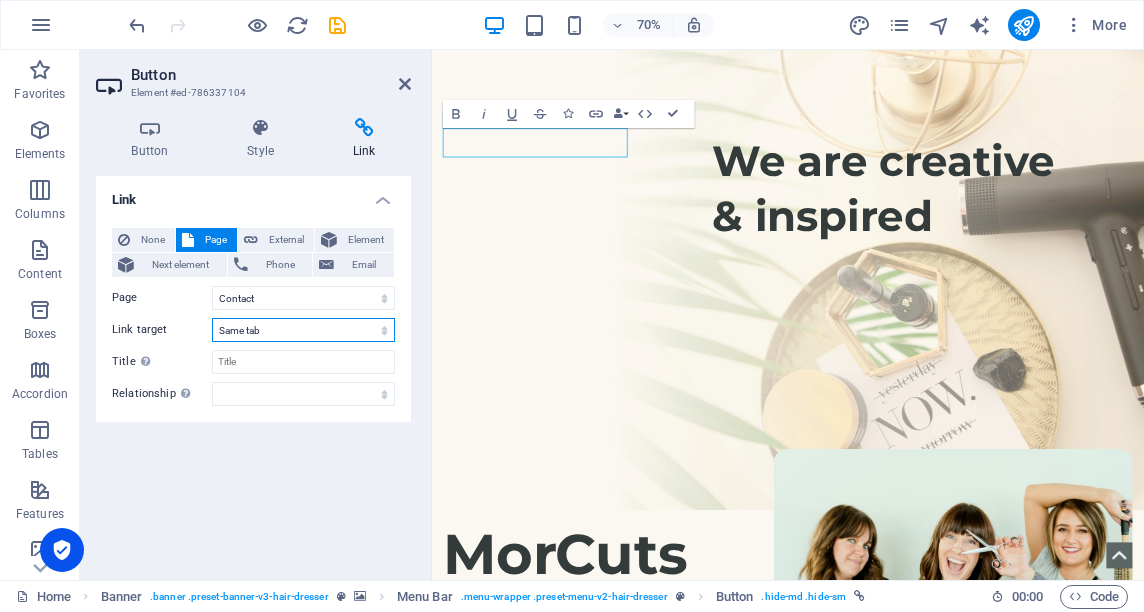 select on "blank" 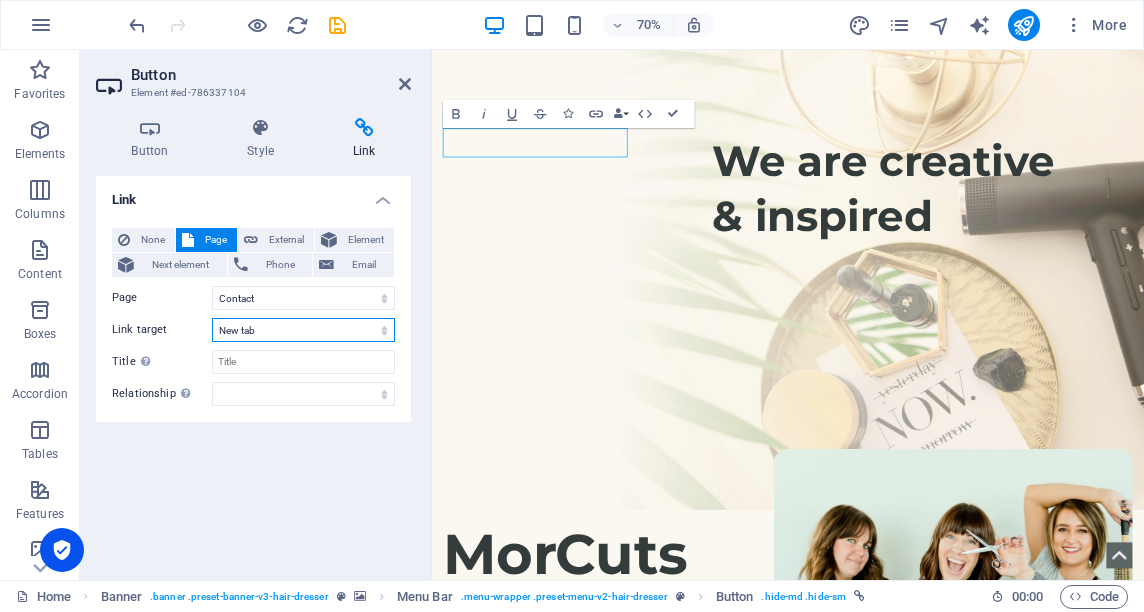 click on "New tab Same tab Overlay" at bounding box center [303, 330] 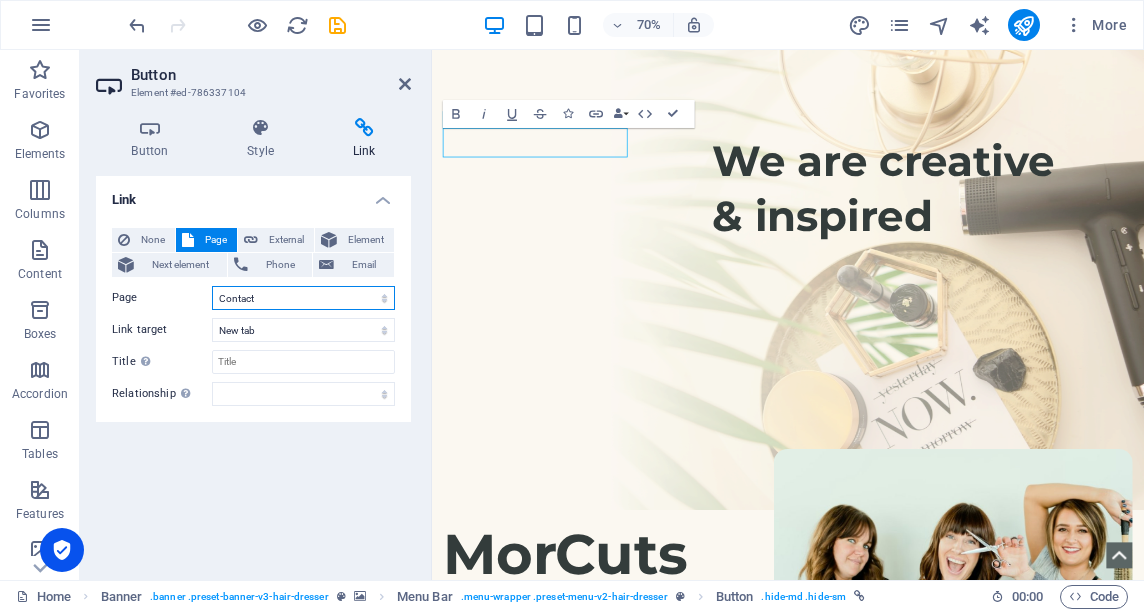 click on "Home Team Services References Contact Legal Notice Privacy" at bounding box center (303, 298) 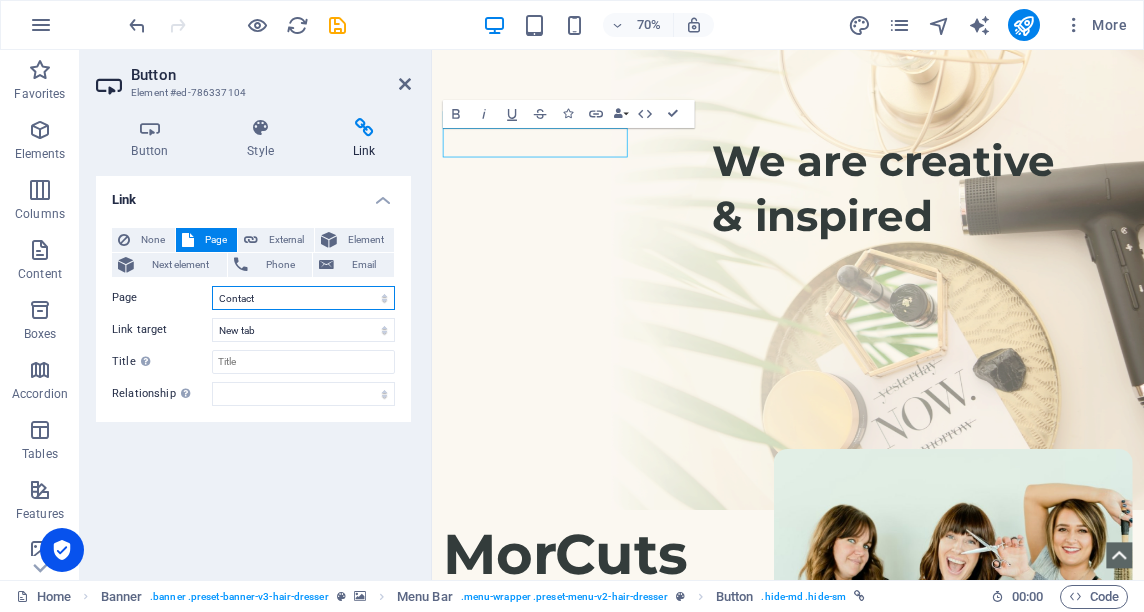 click on "Home Team Services References Contact Legal Notice Privacy" at bounding box center (303, 298) 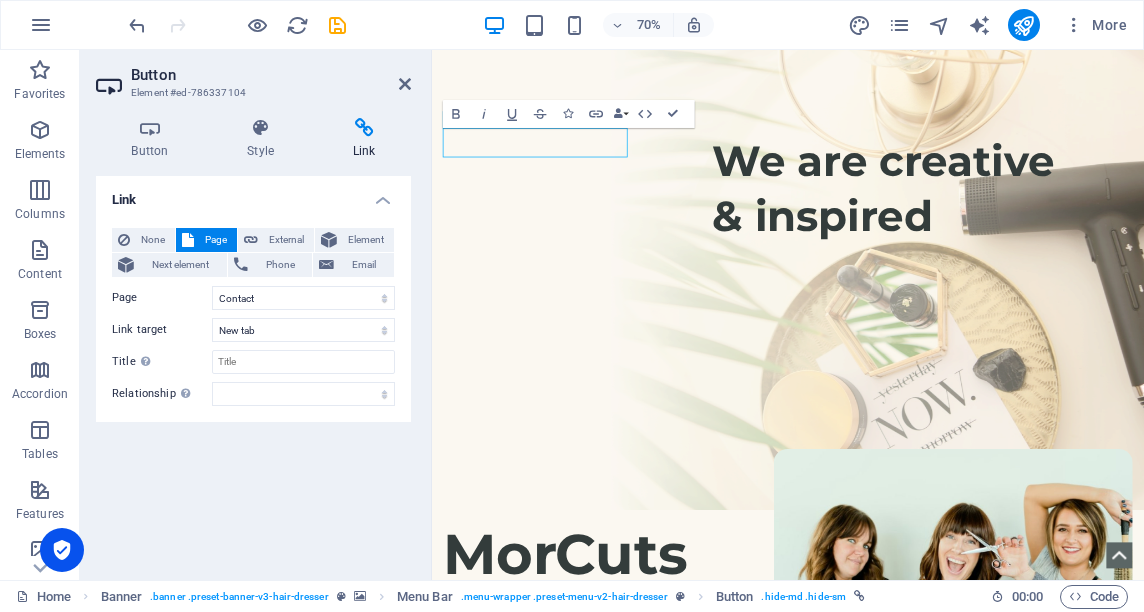 click on "None Page External Element Next element Phone Email Page Home Team Services References Contact Legal Notice Privacy Element
URL /15232608 Phone Email Link target New tab Same tab Overlay Title Additional link description, should not be the same as the link text. The title is most often shown as a tooltip text when the mouse moves over the element. Leave empty if uncertain. Relationship Sets the  relationship of this link to the link target . For example, the value "nofollow" instructs search engines not to follow the link. Can be left empty. alternate author bookmark external help license next nofollow noreferrer noopener prev search tag" at bounding box center [253, 317] 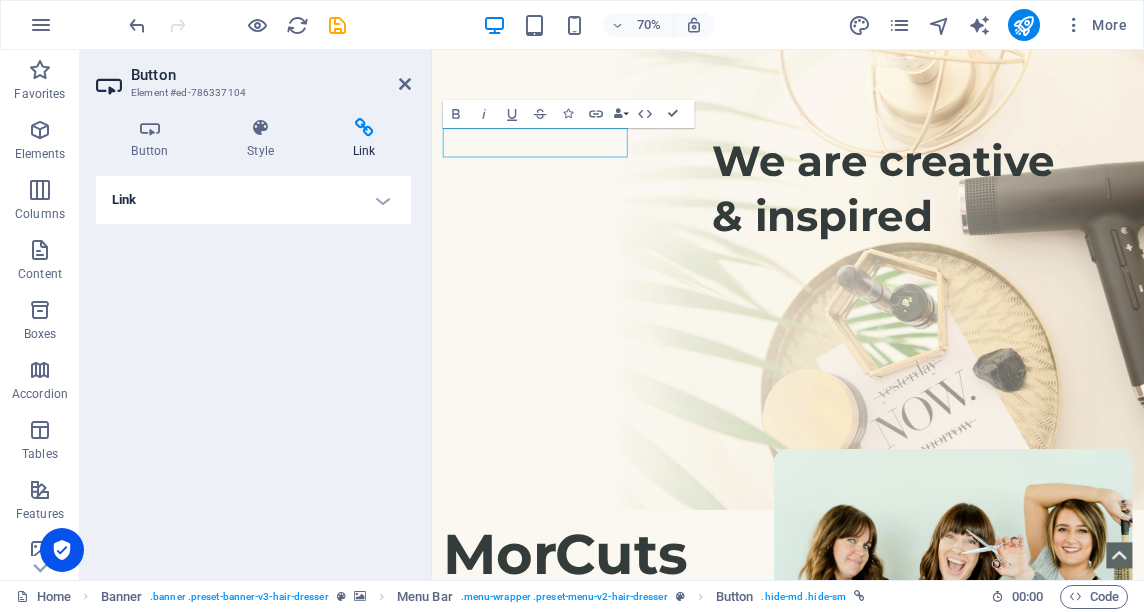 click on "Link" at bounding box center (253, 200) 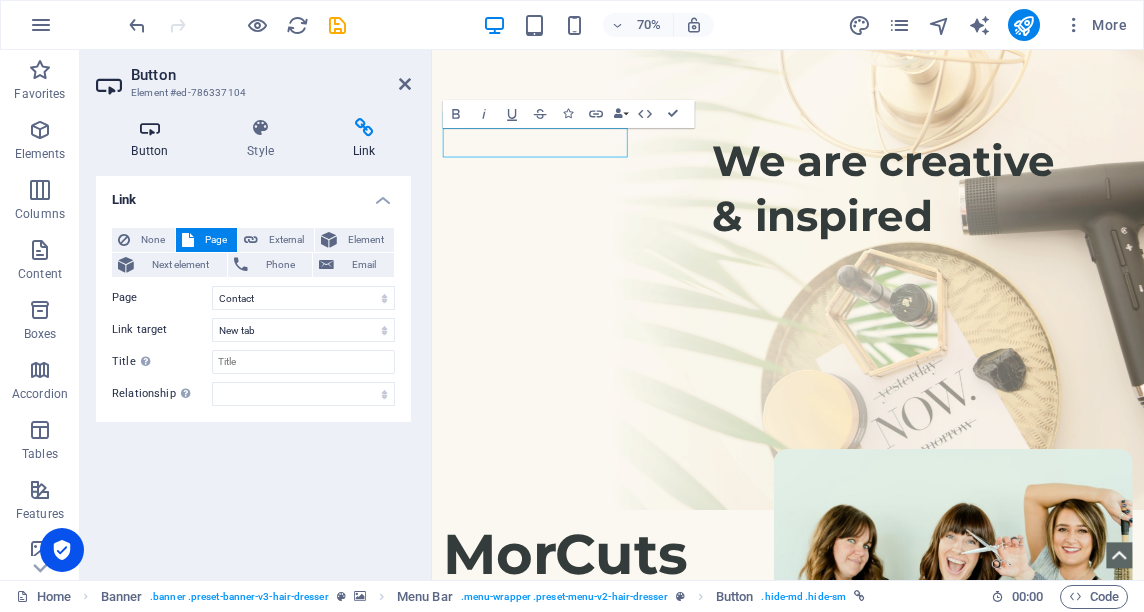 click at bounding box center [150, 128] 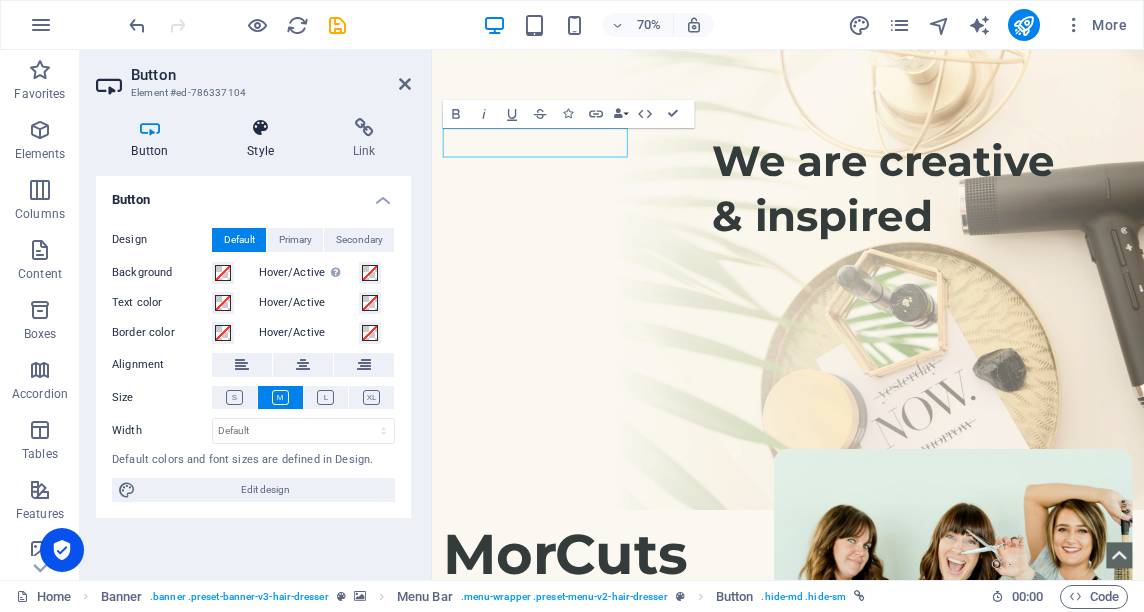 click at bounding box center (261, 128) 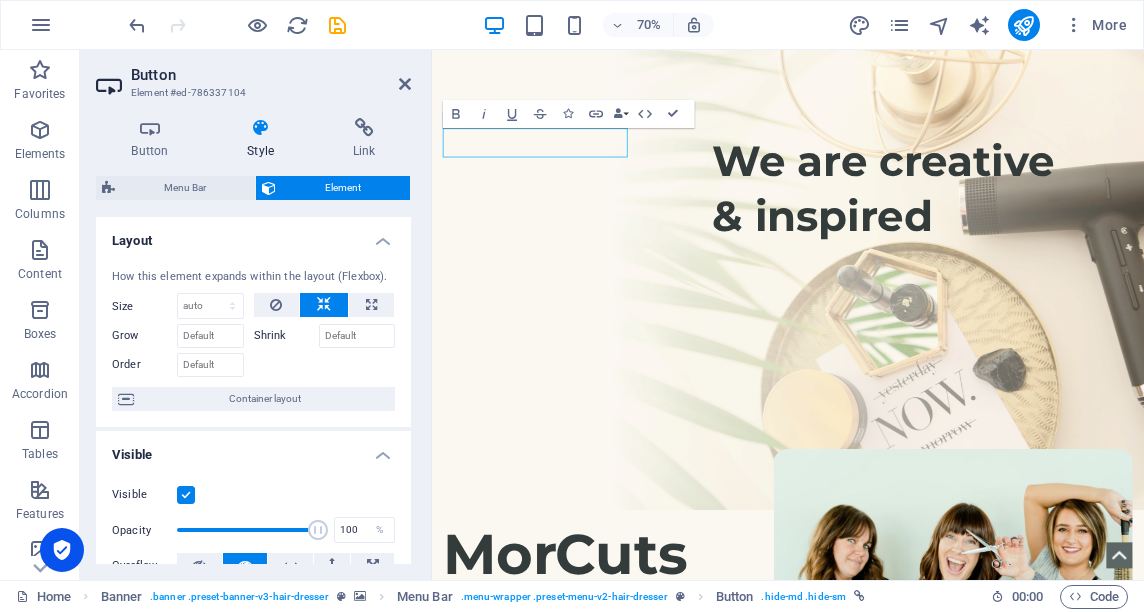 drag, startPoint x: 406, startPoint y: 291, endPoint x: 422, endPoint y: 380, distance: 90.426765 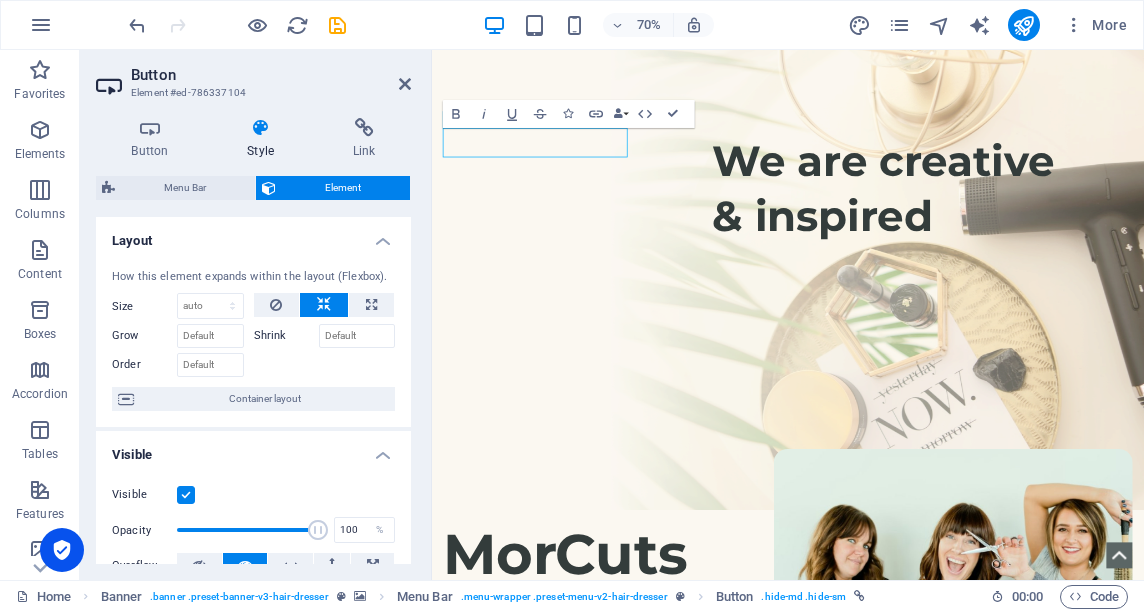 click on "Button Style Link Button Design Default Primary Secondary Background Hover/Active Switch to preview mode to test the active/hover state Text color Hover/Active Border color Hover/Active Alignment Size Width Default px rem % em vh vw Default colors and font sizes are defined in Design. Edit design Menu Bar Element Layout How this element expands within the layout (Flexbox). Size Default auto px % 1/1 1/2 1/3 1/4 1/5 1/6 1/7 1/8 1/9 1/10 Grow Shrink Order Container layout Visible Visible Opacity 100 % Overflow Spacing Margin 0 Default auto px % rem vw vh Custom Custom 0 auto px % rem vw vh 0 auto px % rem vw vh 0 auto px % rem vw vh 0 auto px % rem vw vh Padding Default px rem % vh vw Custom Custom px rem % vh vw px rem % vh vw px rem % vh vw px rem % vh vw Border Style              - Width 1 auto px rem % vh vw Custom Custom 1 auto px rem % vh vw 1 auto px rem % vh vw 1 auto px rem % vh vw 1 auto px rem % vh vw  - Color Round corners Default px rem % vh vw Custom Custom px rem % vh vw px rem % vh vw" at bounding box center [253, 341] 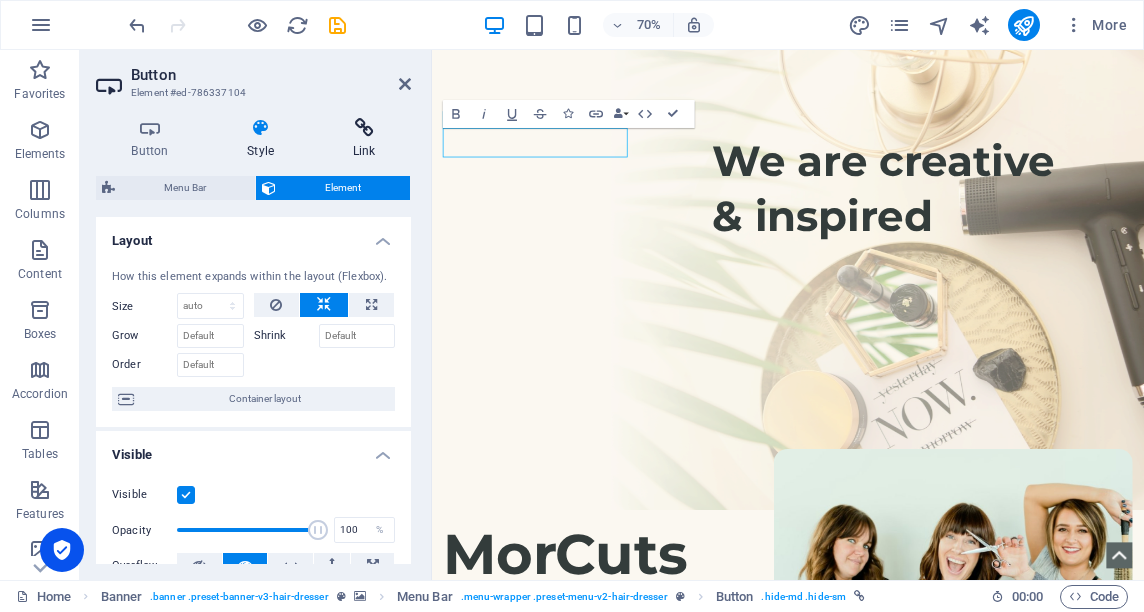 click at bounding box center [364, 128] 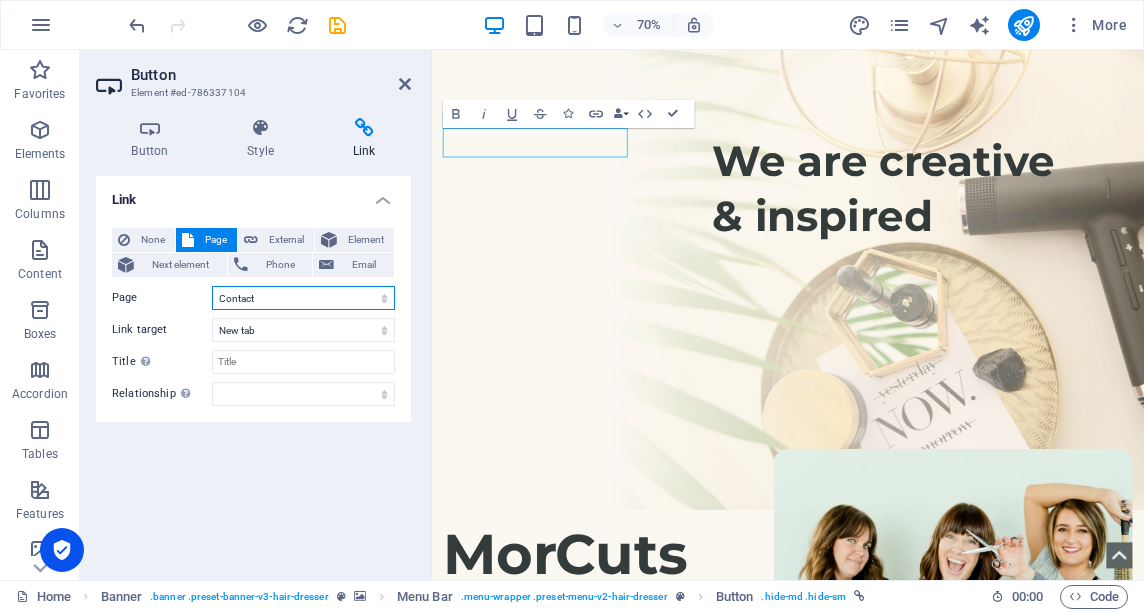 click on "Home Team Services References Contact Legal Notice Privacy" at bounding box center [303, 298] 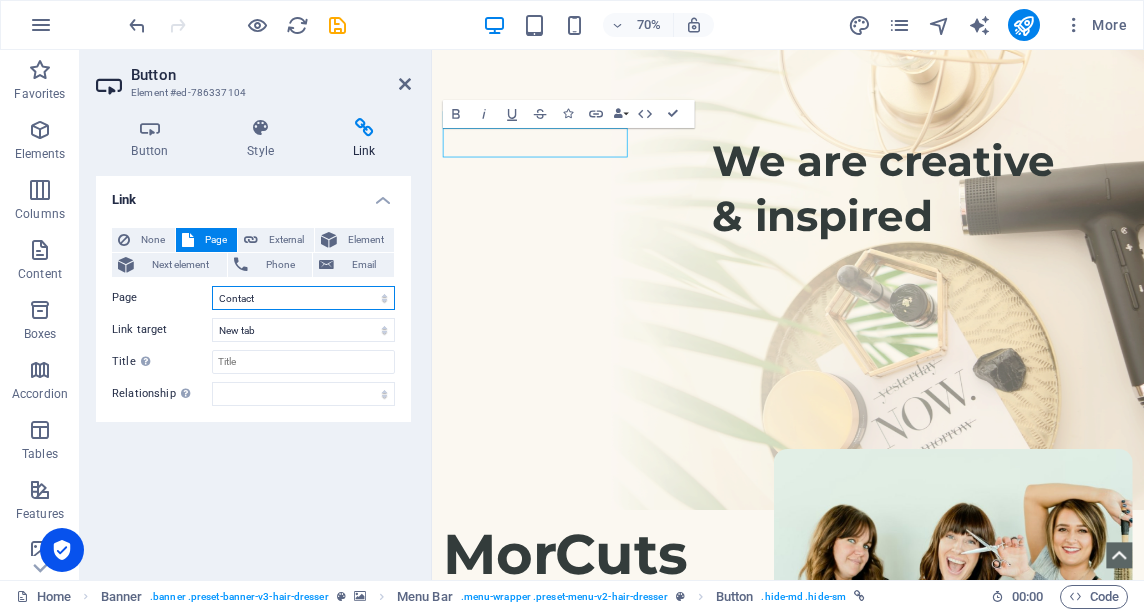 select on "6" 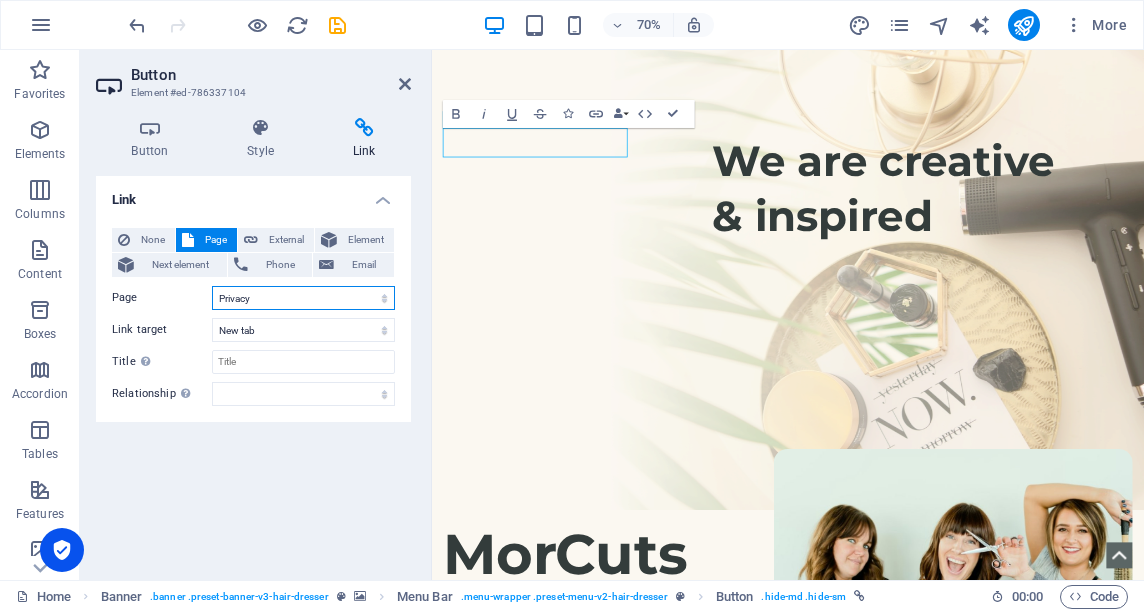 click on "Home Team Services References Contact Legal Notice Privacy" at bounding box center (303, 298) 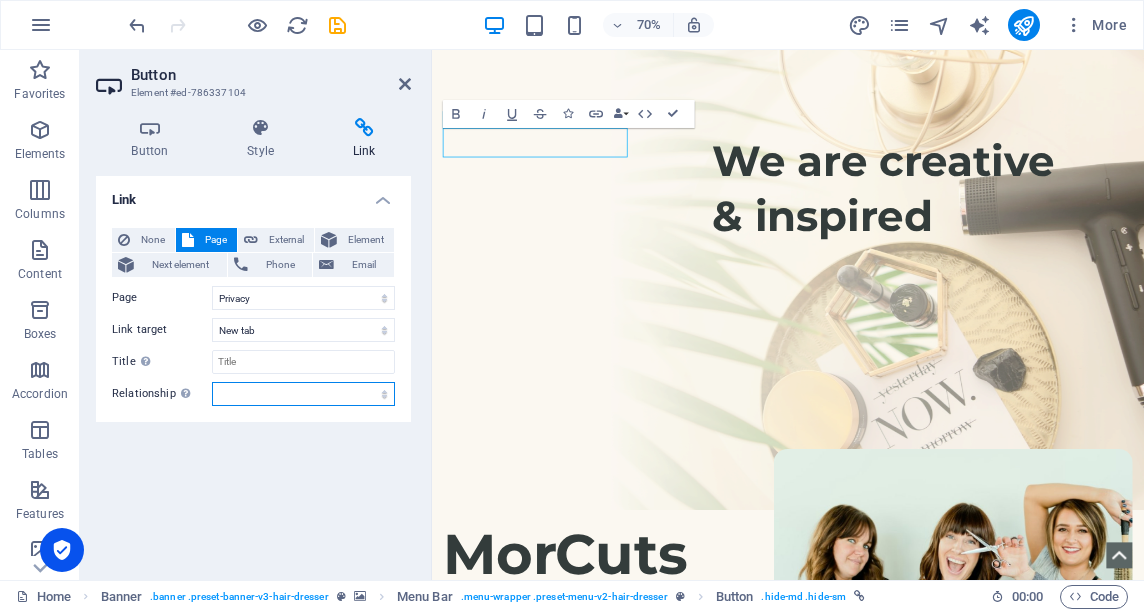 click on "alternate author bookmark external help license next nofollow noreferrer noopener prev search tag" at bounding box center (303, 394) 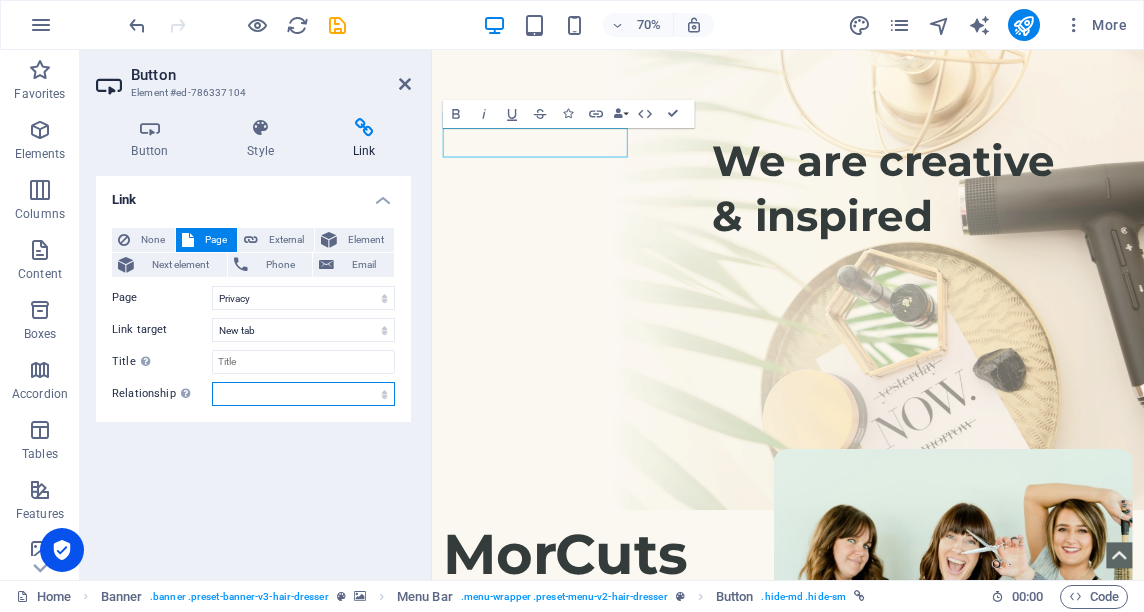 click on "alternate author bookmark external help license next nofollow noreferrer noopener prev search tag" at bounding box center (303, 394) 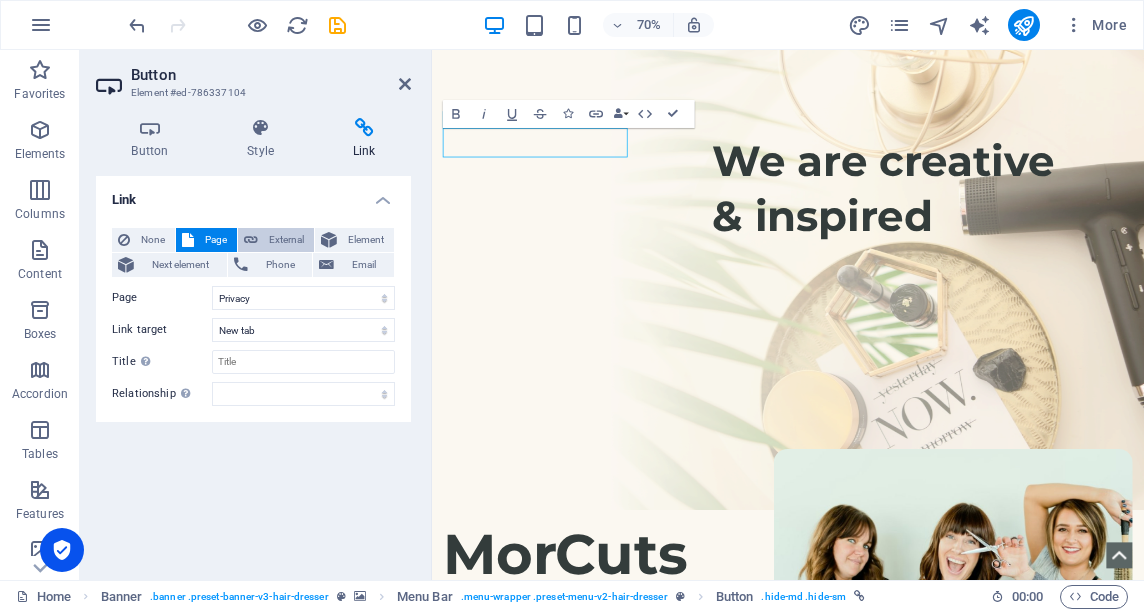 click on "External" at bounding box center [276, 240] 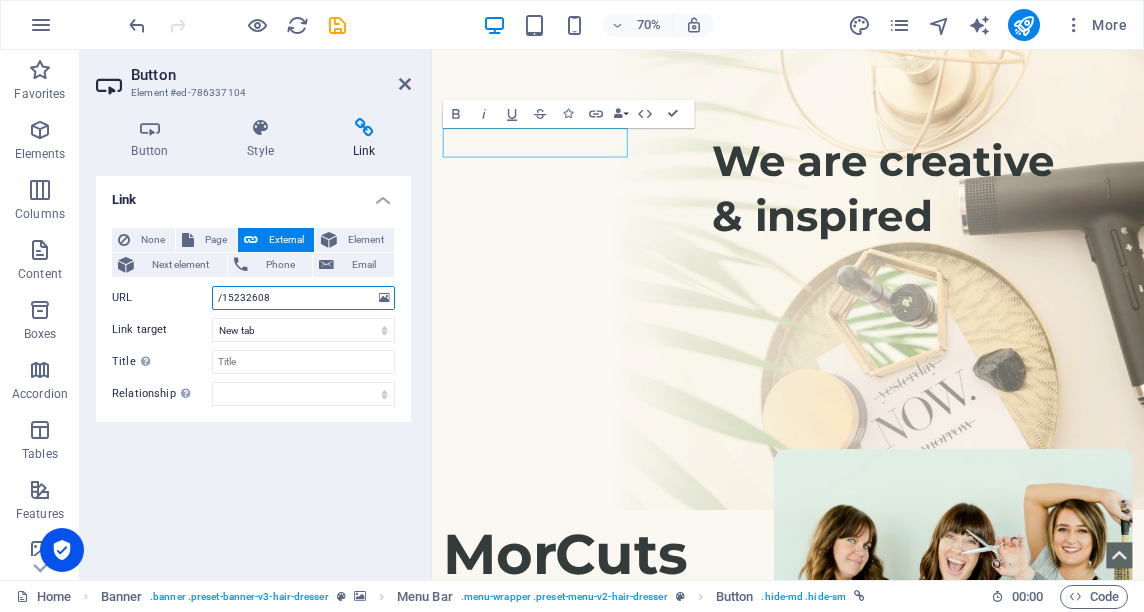 drag, startPoint x: 293, startPoint y: 302, endPoint x: 123, endPoint y: 298, distance: 170.04706 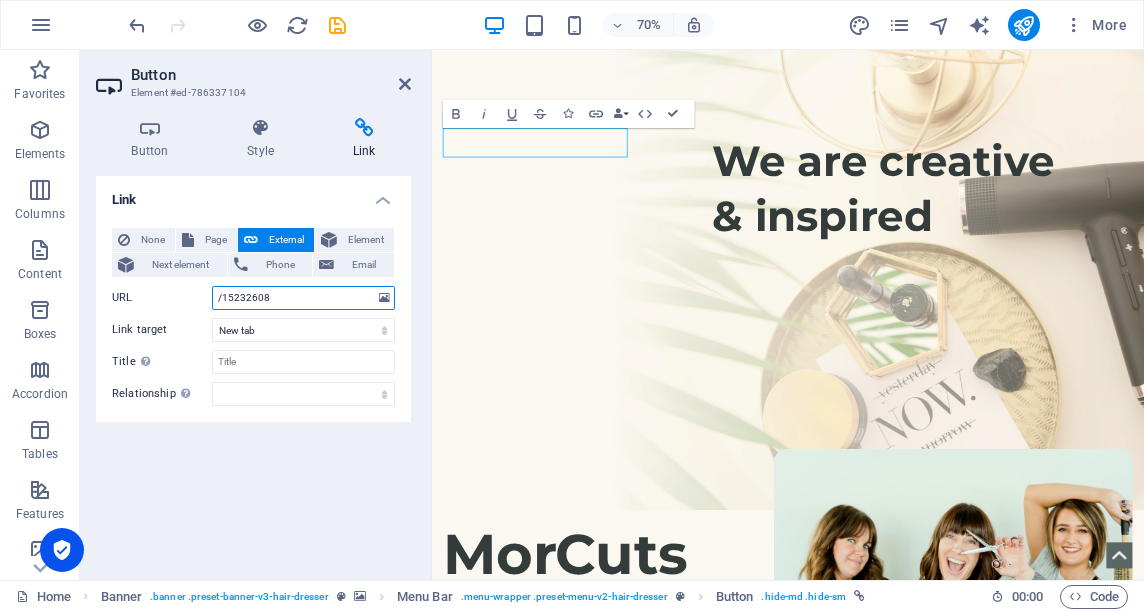 paste on "https://app.thecut.co/barbers/Mor-Cuts-mcyeqe4" 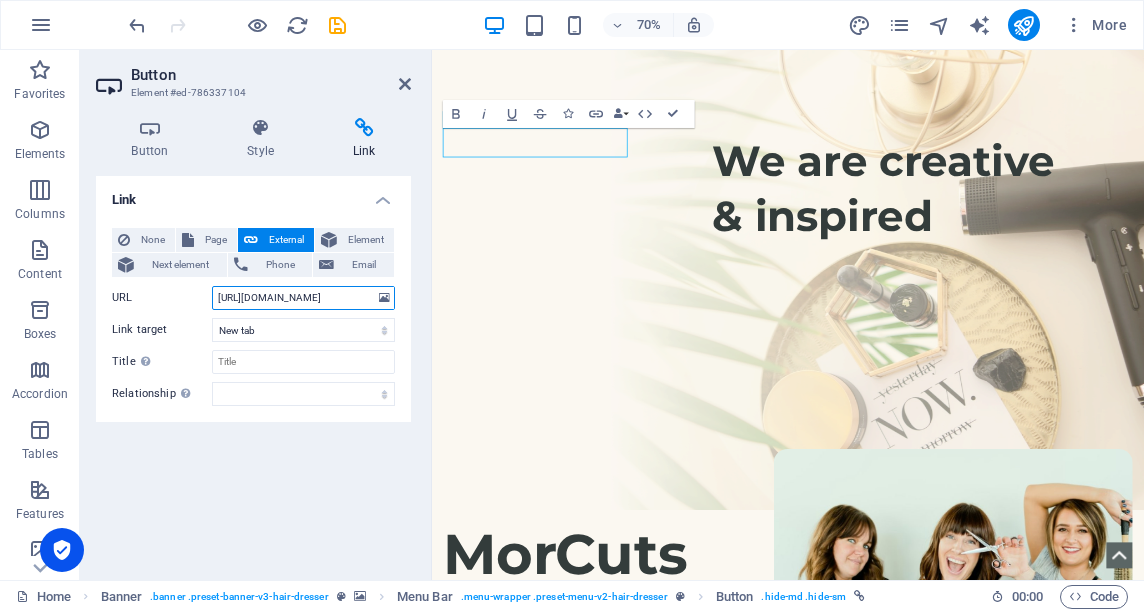 scroll, scrollTop: 0, scrollLeft: 68, axis: horizontal 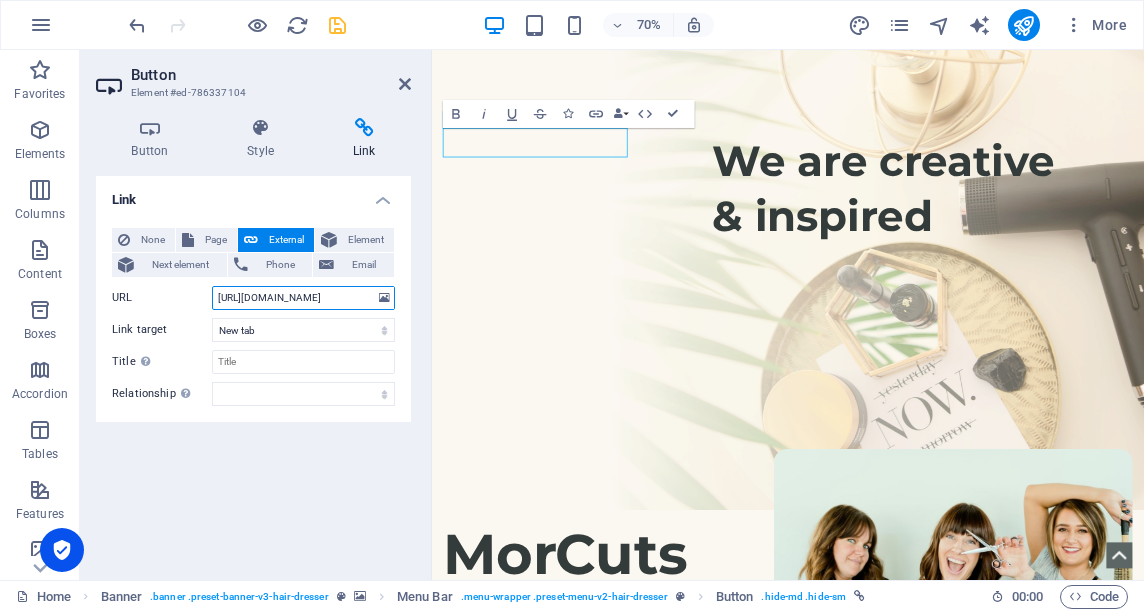 type on "https://app.thecut.co/barbers/Mor-Cuts-mcyeqe4" 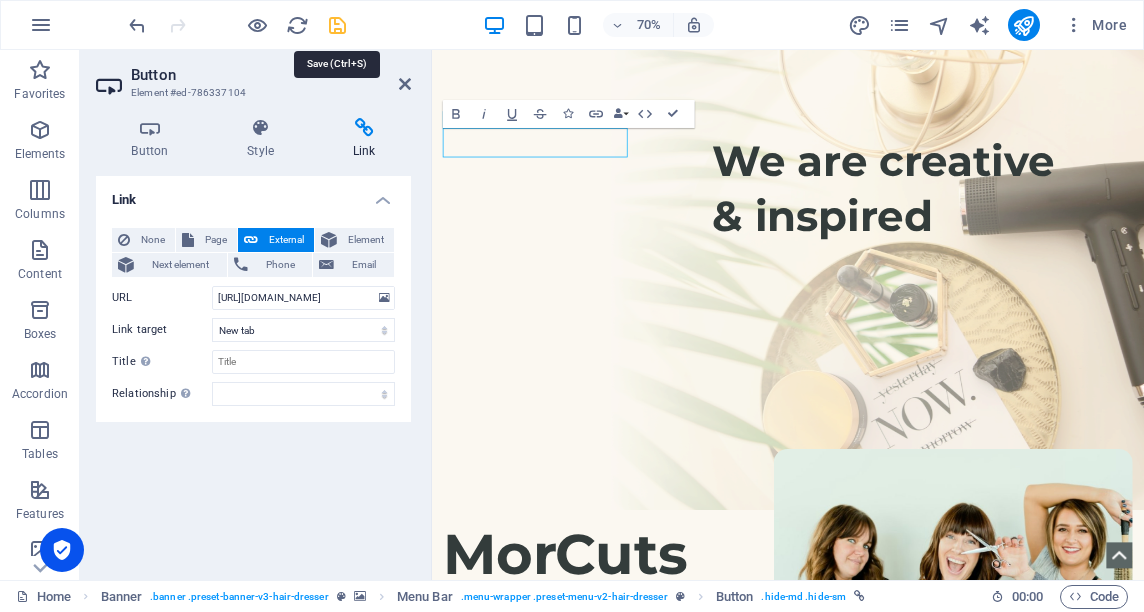 scroll, scrollTop: 0, scrollLeft: 0, axis: both 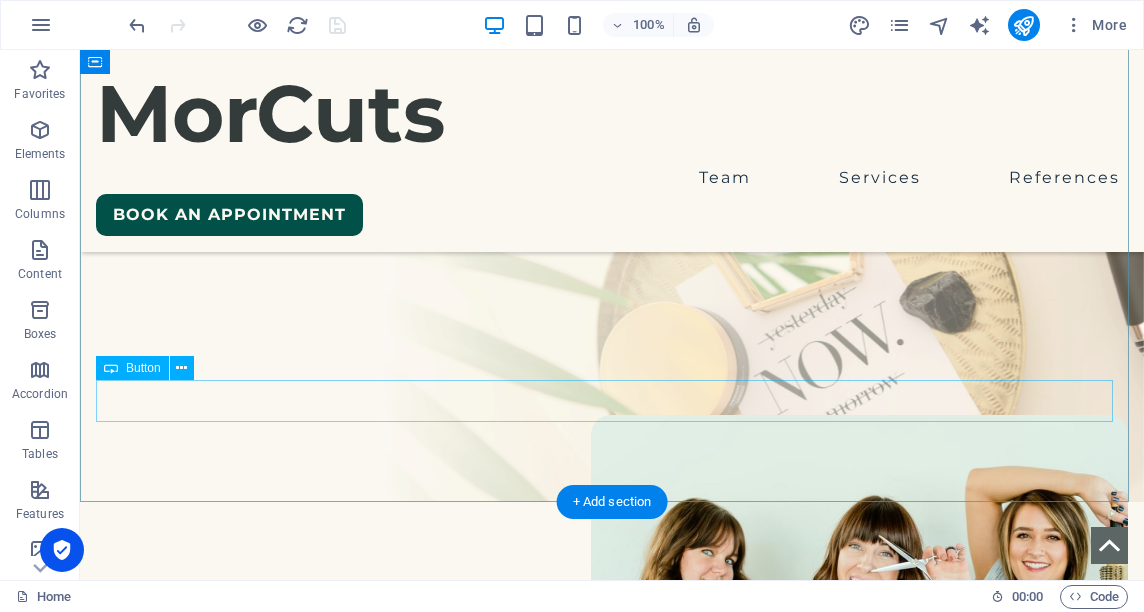 click on "book an appointment" at bounding box center (612, 1058) 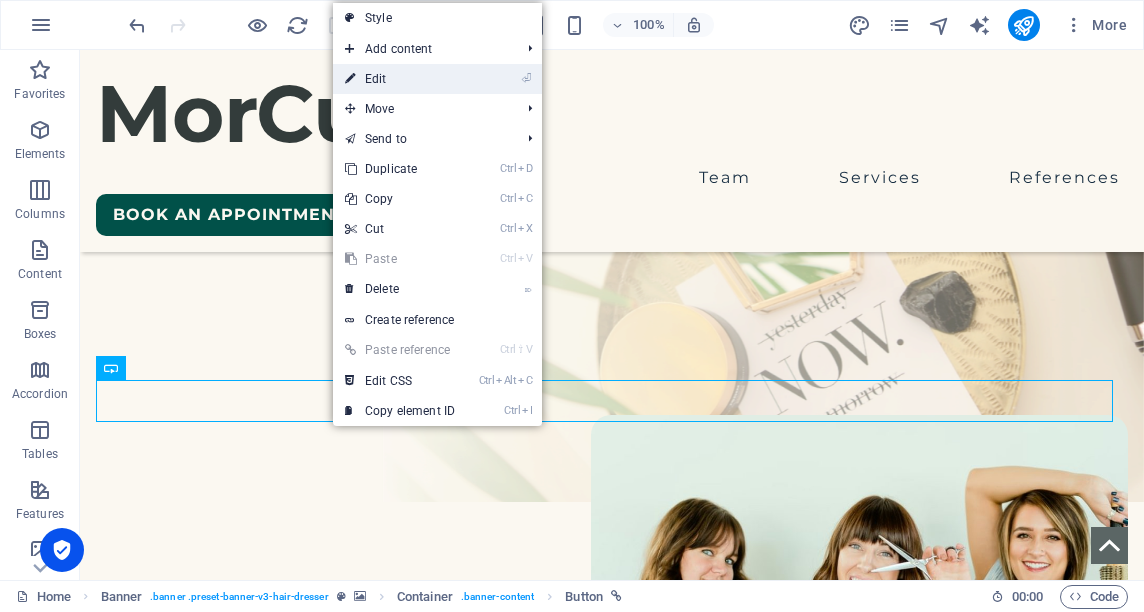 click on "⏎  Edit" at bounding box center (400, 79) 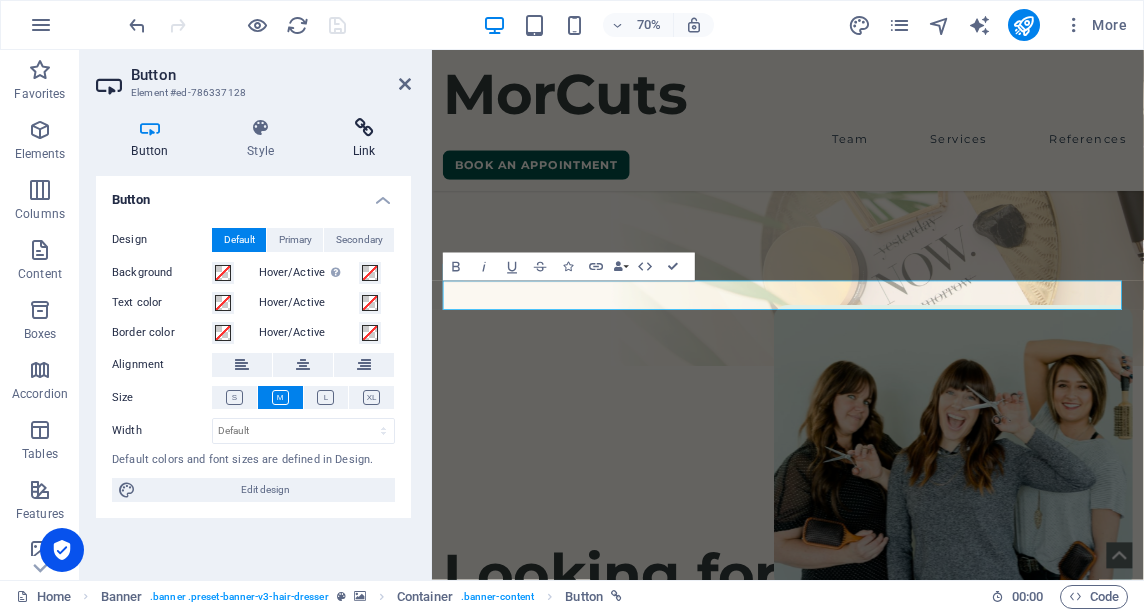 click on "Link" at bounding box center [364, 139] 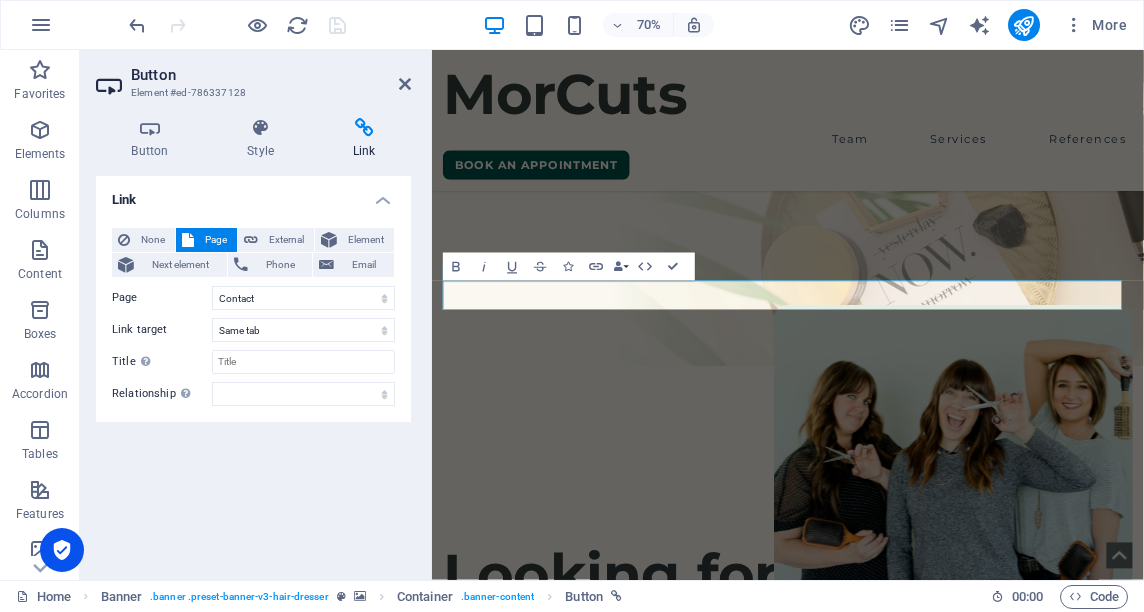 click on "Link" at bounding box center (364, 139) 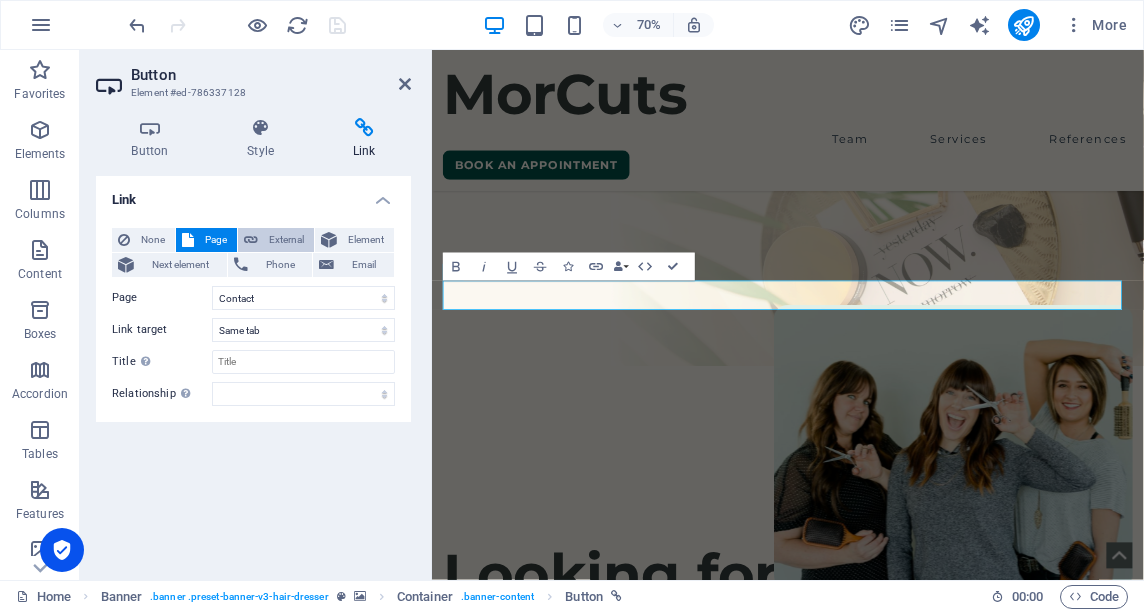 click on "External" at bounding box center (286, 240) 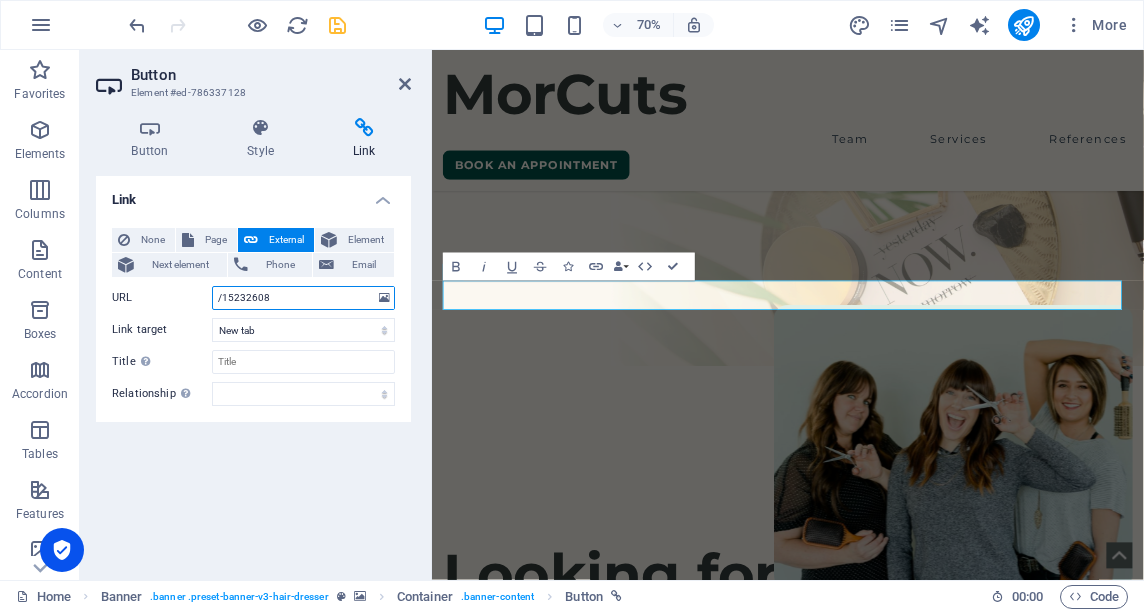 drag, startPoint x: 269, startPoint y: 305, endPoint x: 116, endPoint y: 316, distance: 153.39491 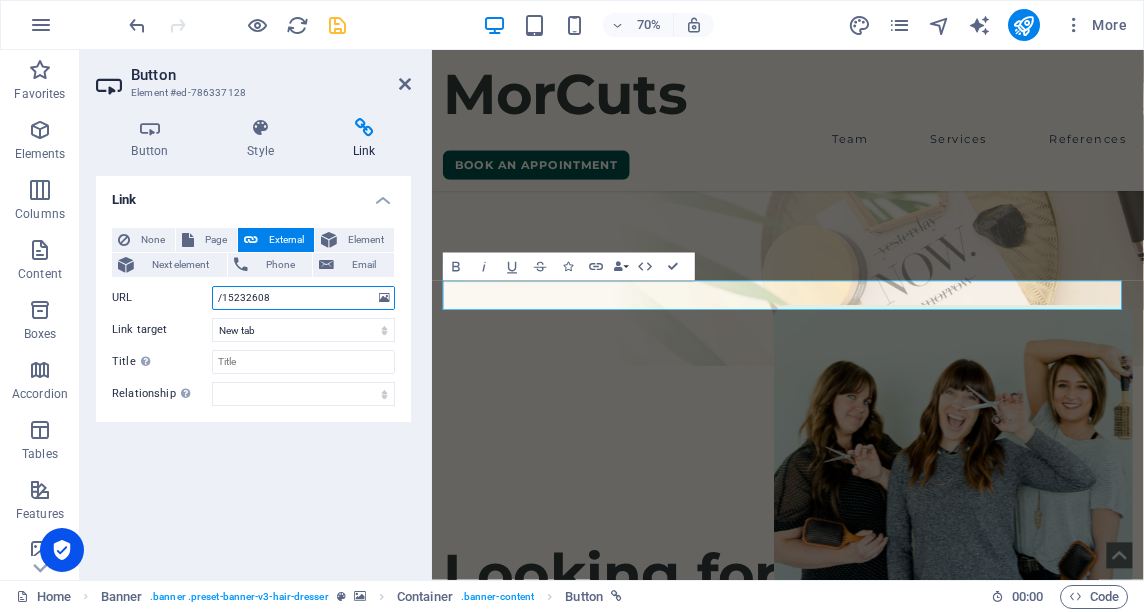 paste on "https://app.thecut.co/barbers/Mor-Cuts-mcyeqe4" 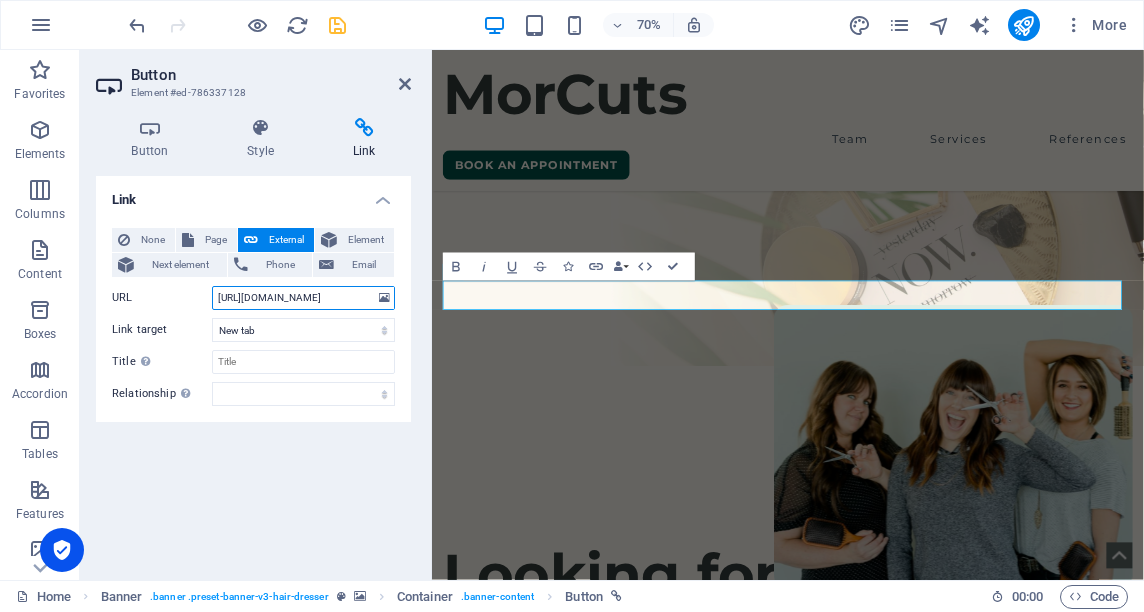 scroll, scrollTop: 0, scrollLeft: 68, axis: horizontal 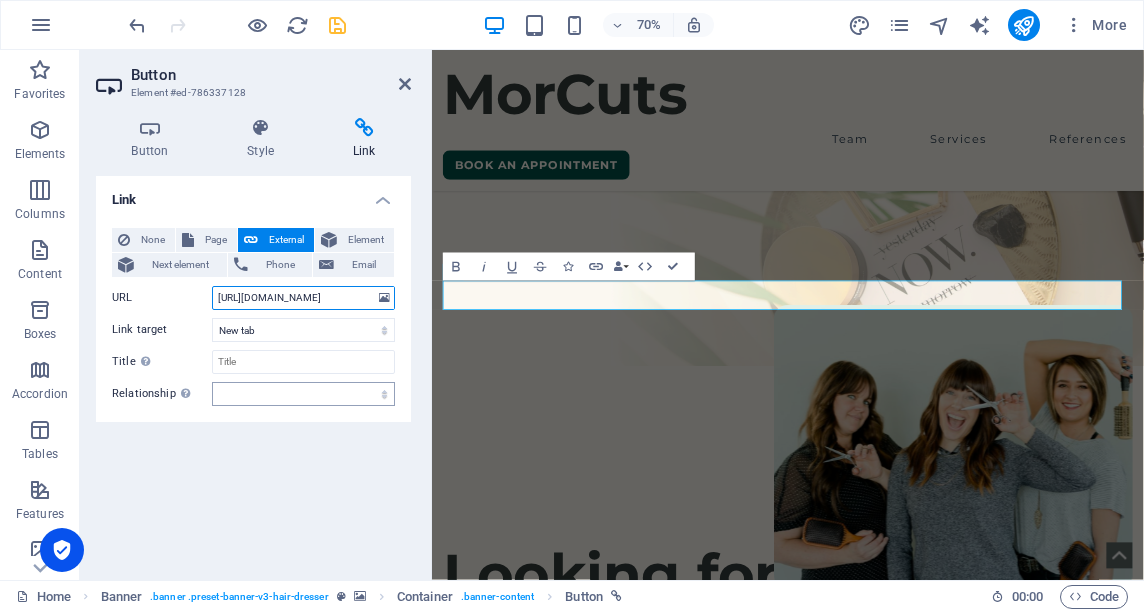 type on "https://app.thecut.co/barbers/Mor-Cuts-mcyeqe4" 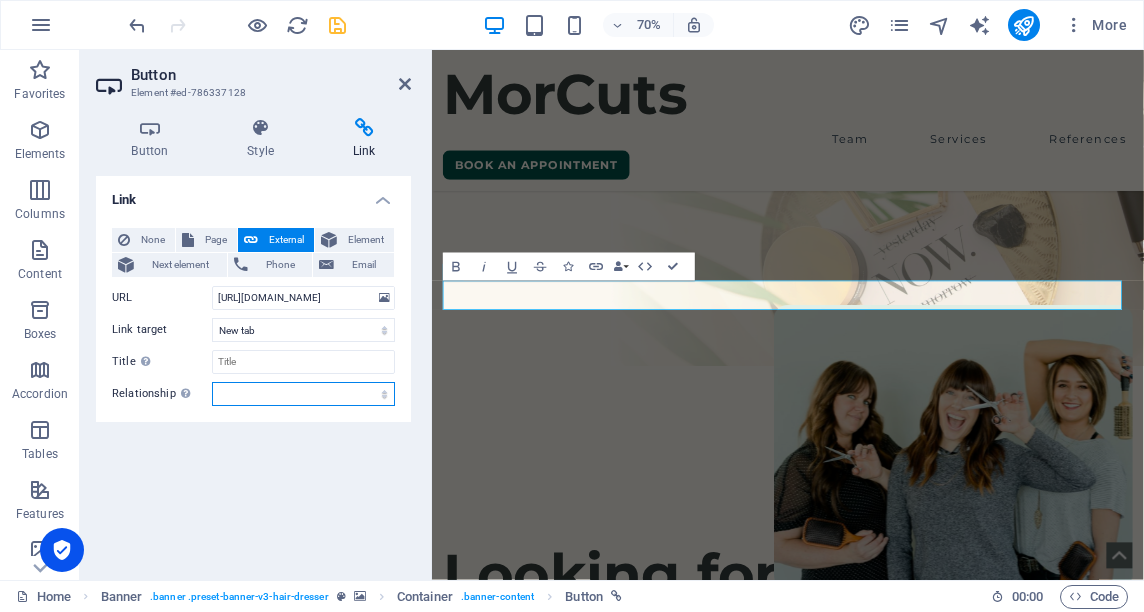 scroll, scrollTop: 0, scrollLeft: 0, axis: both 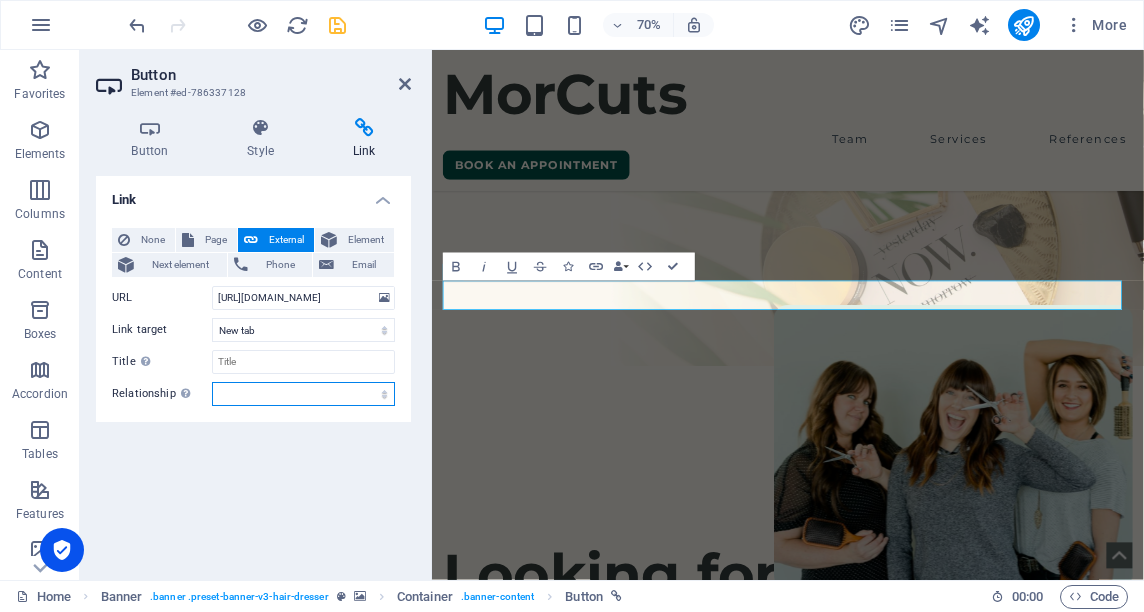 click on "alternate author bookmark external help license next nofollow noreferrer noopener prev search tag" at bounding box center (303, 394) 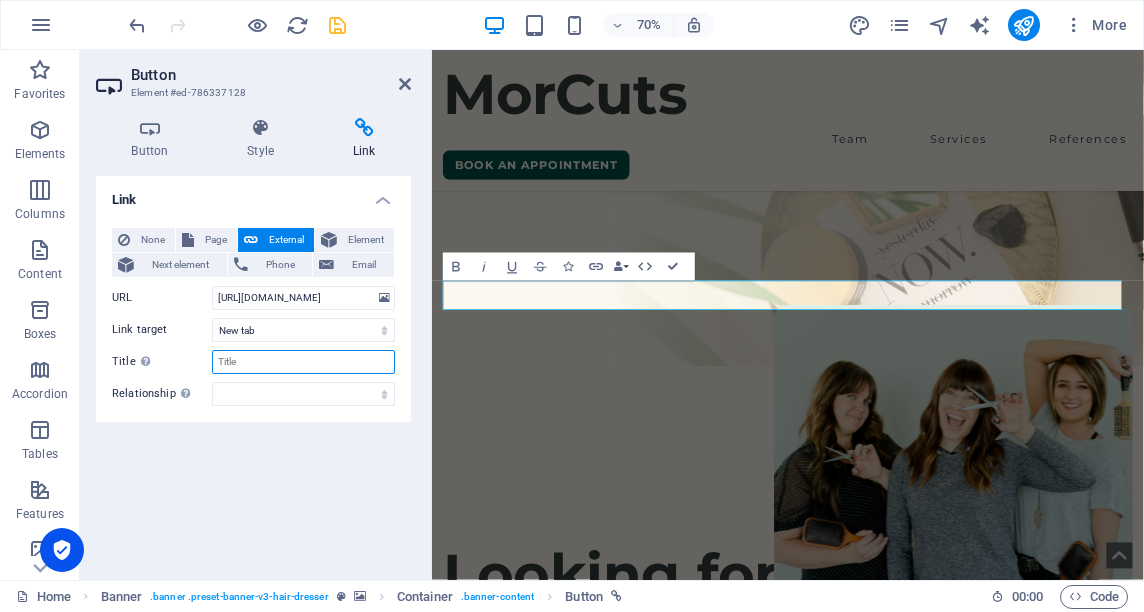 click on "Title Additional link description, should not be the same as the link text. The title is most often shown as a tooltip text when the mouse moves over the element. Leave empty if uncertain." at bounding box center [303, 362] 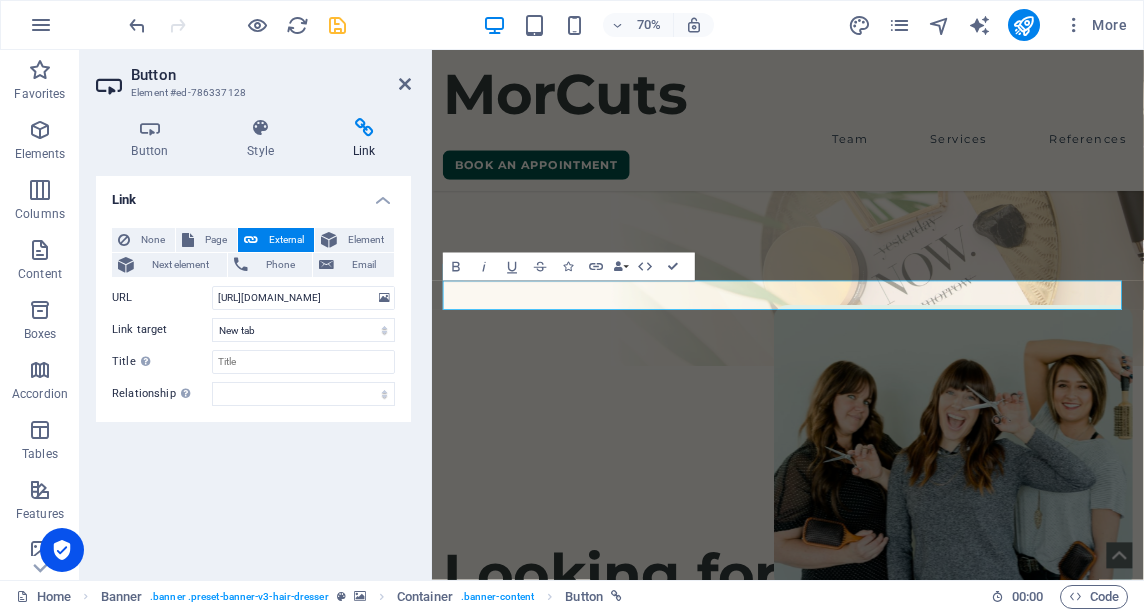 click on "None Page External Element Next element Phone Email Page Home Team Services References Contact Legal Notice Privacy Element
URL https://app.thecut.co/barbers/Mor-Cuts-mcyeqe4 Phone Email Link target New tab Same tab Overlay Title Additional link description, should not be the same as the link text. The title is most often shown as a tooltip text when the mouse moves over the element. Leave empty if uncertain. Relationship Sets the  relationship of this link to the link target . For example, the value "nofollow" instructs search engines not to follow the link. Can be left empty. alternate author bookmark external help license next nofollow noreferrer noopener prev search tag" at bounding box center [253, 317] 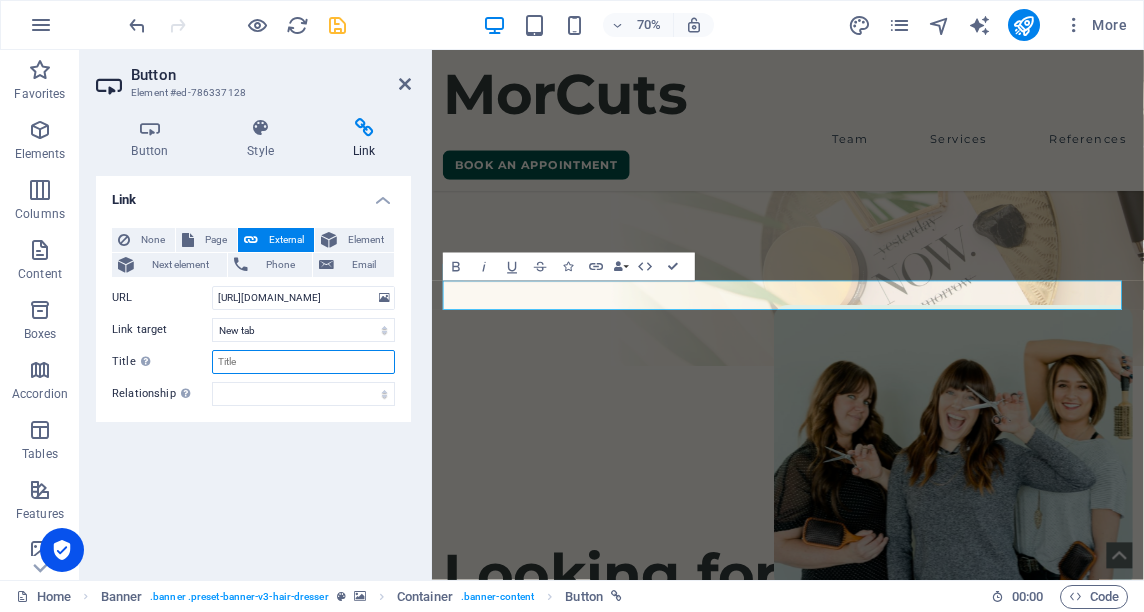 click on "Title Additional link description, should not be the same as the link text. The title is most often shown as a tooltip text when the mouse moves over the element. Leave empty if uncertain." at bounding box center [303, 362] 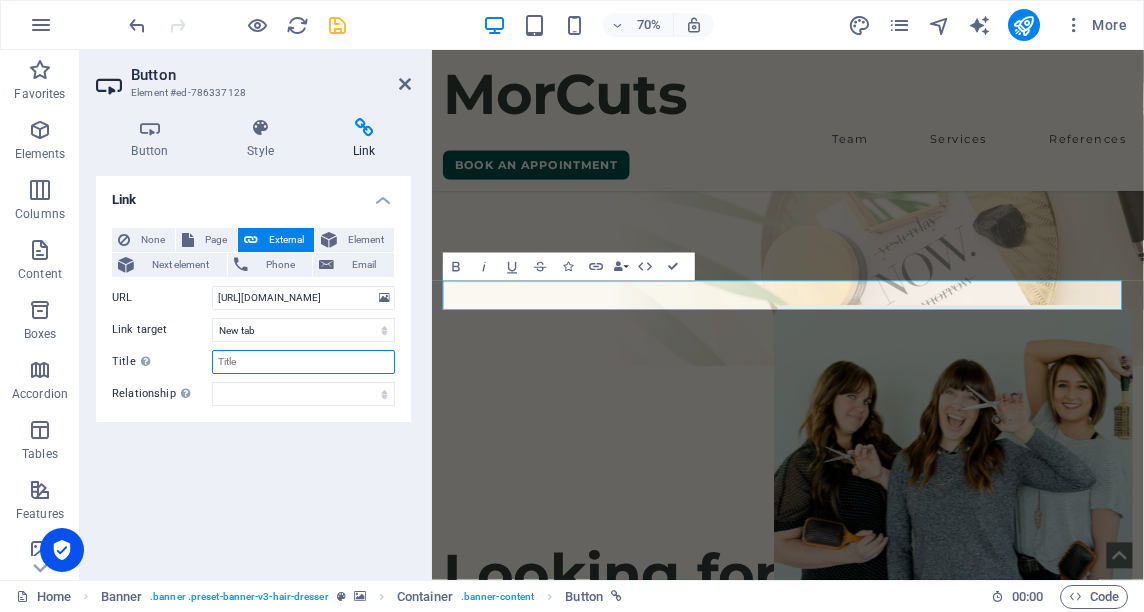 type on "A" 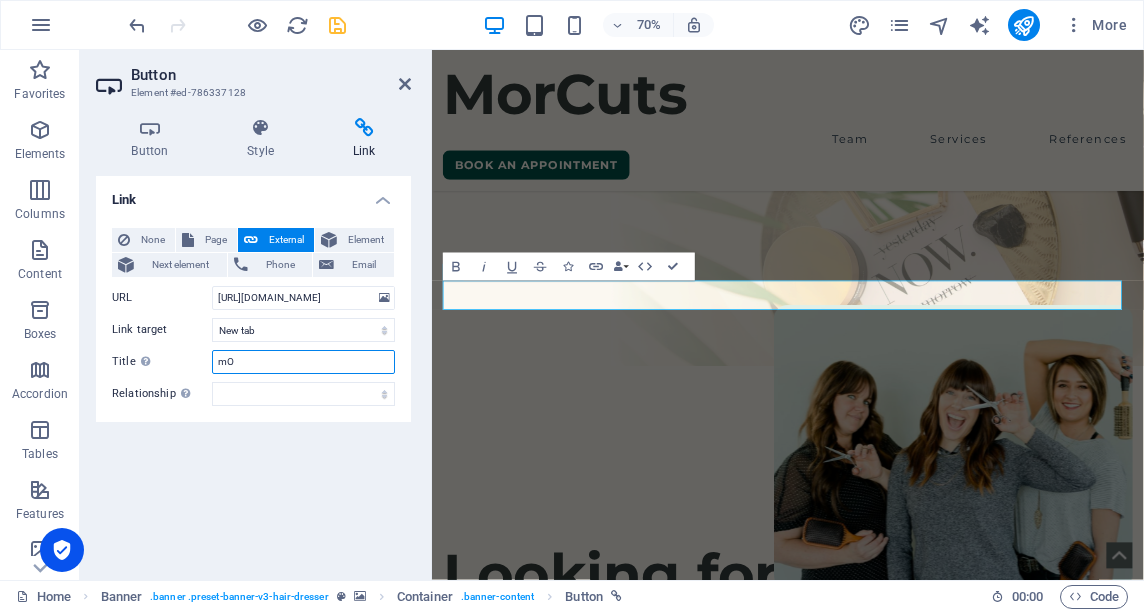 type on "m" 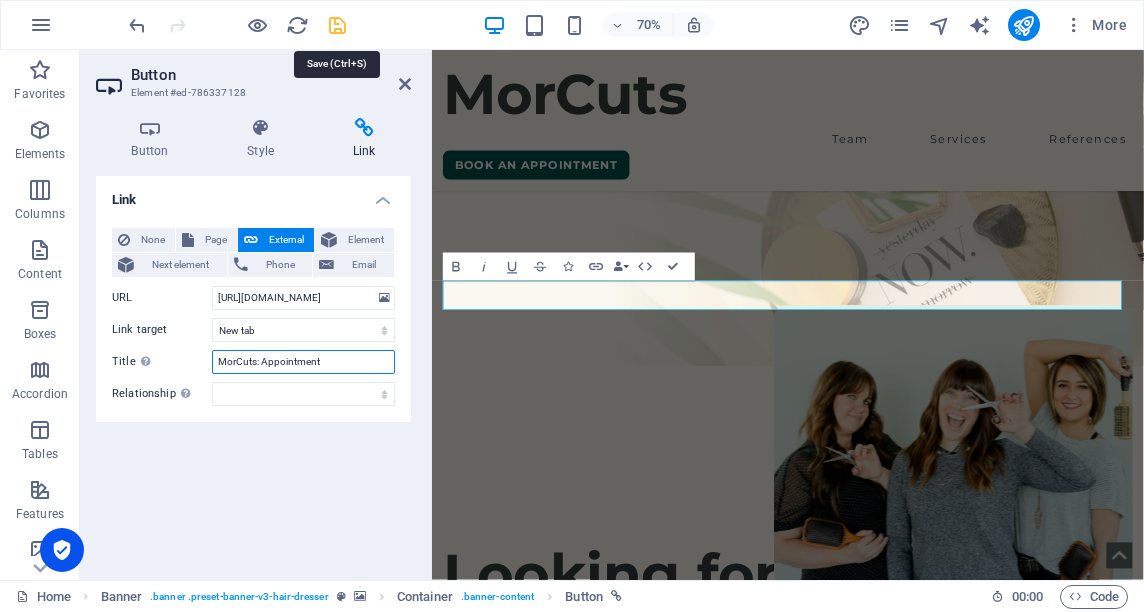 type on "MorCuts: Appointment" 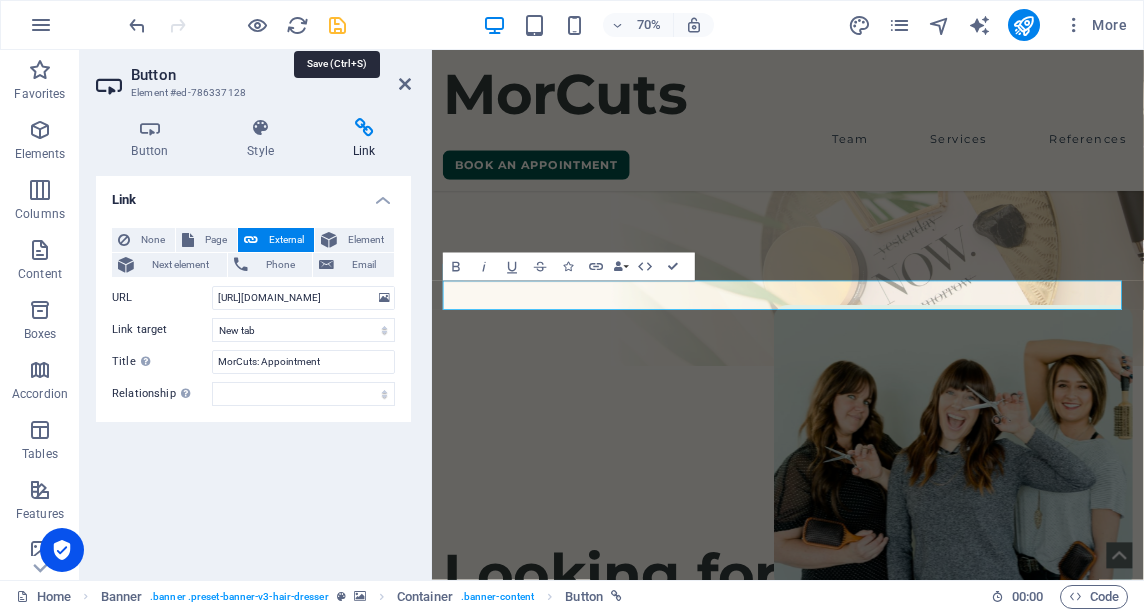 click at bounding box center (337, 25) 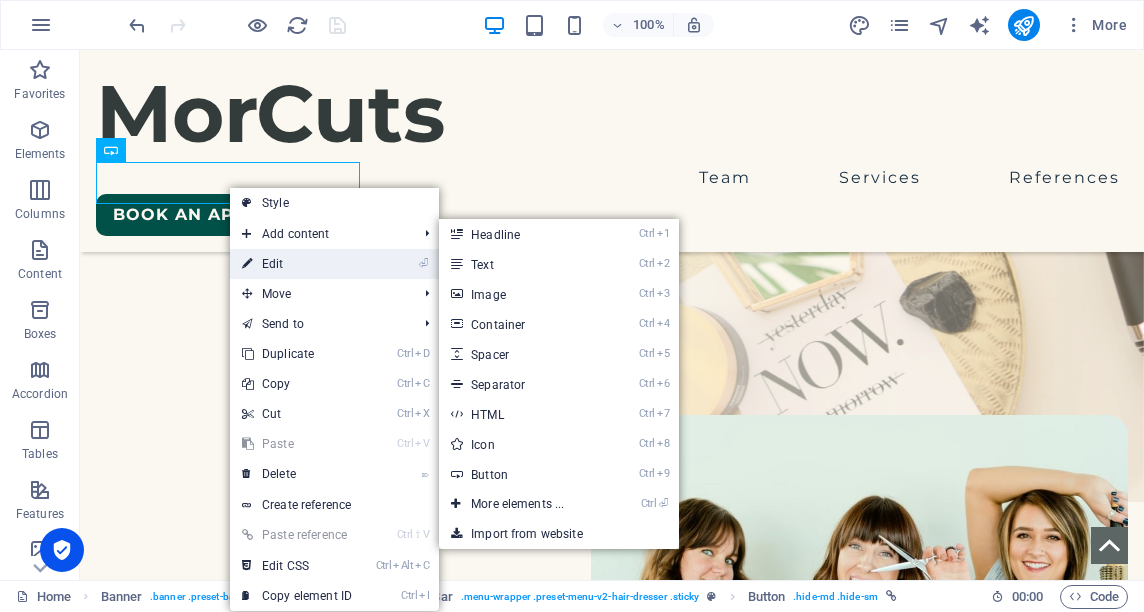 click on "⏎  Edit" at bounding box center [297, 264] 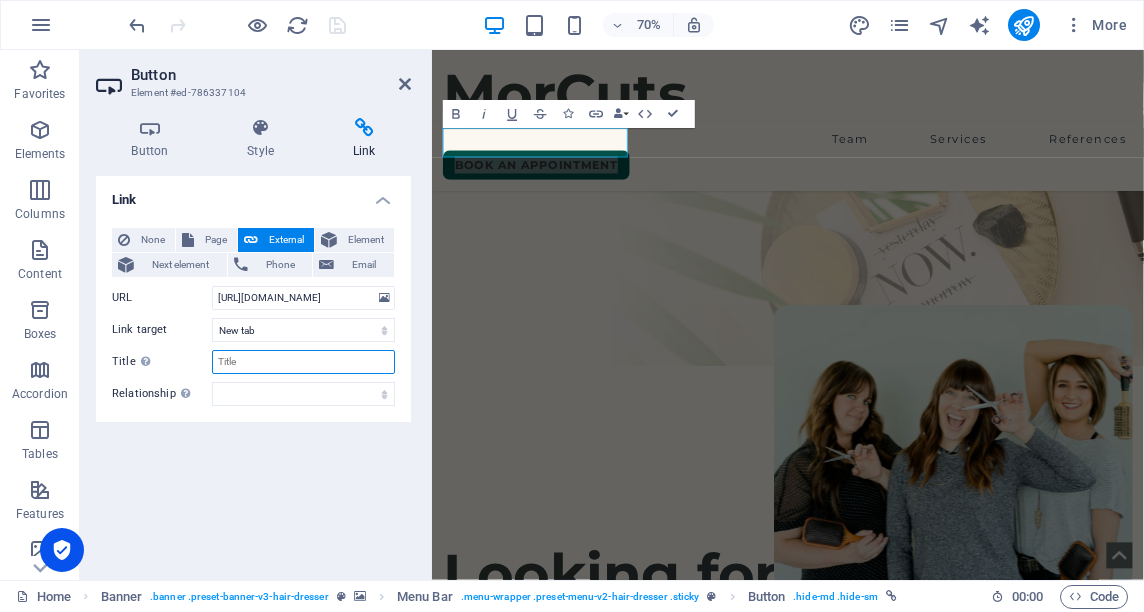 click on "Title Additional link description, should not be the same as the link text. The title is most often shown as a tooltip text when the mouse moves over the element. Leave empty if uncertain." at bounding box center [303, 362] 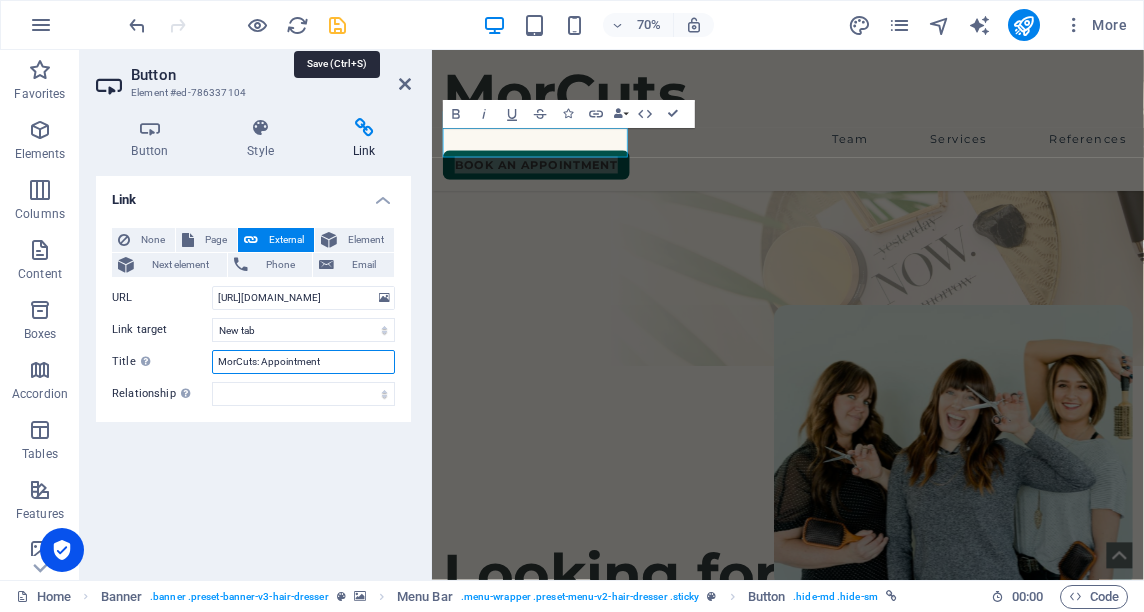 type on "MorCuts: Appointment" 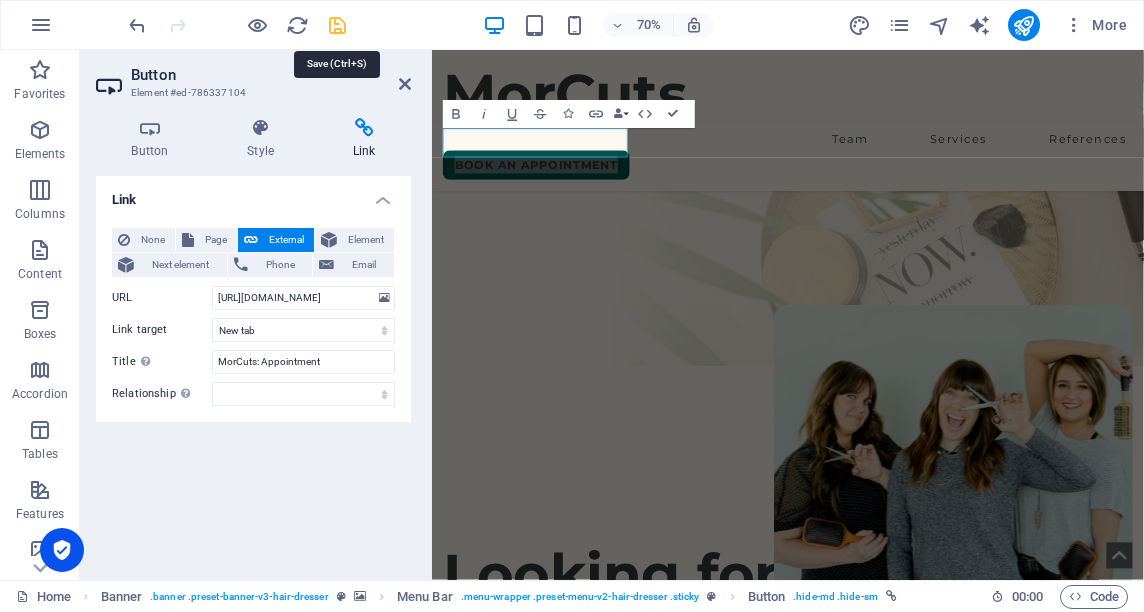 click at bounding box center [337, 25] 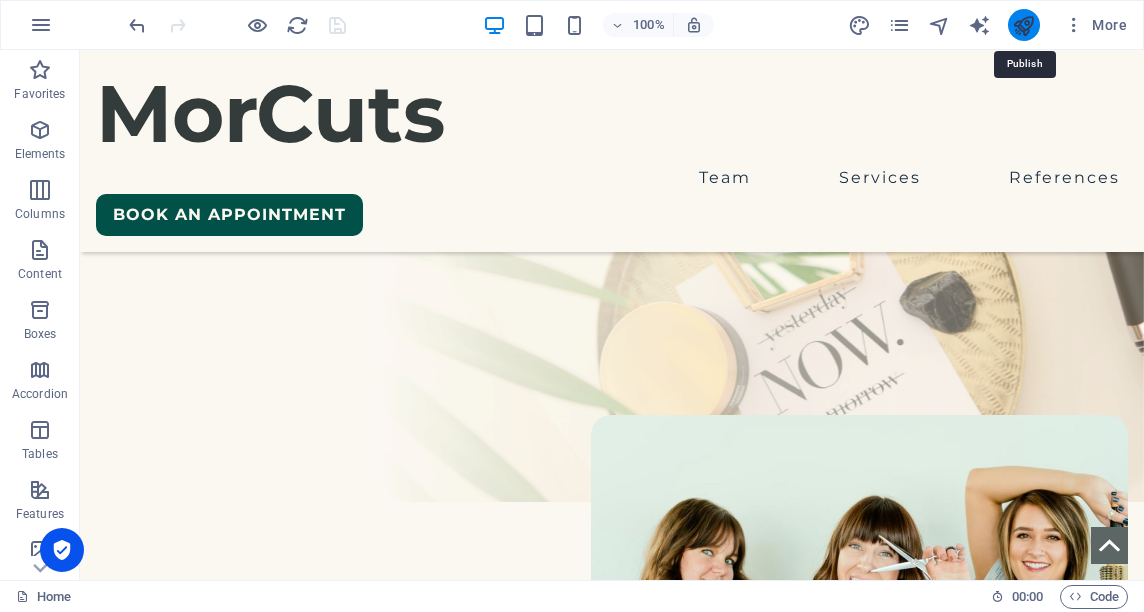 click at bounding box center (1023, 25) 